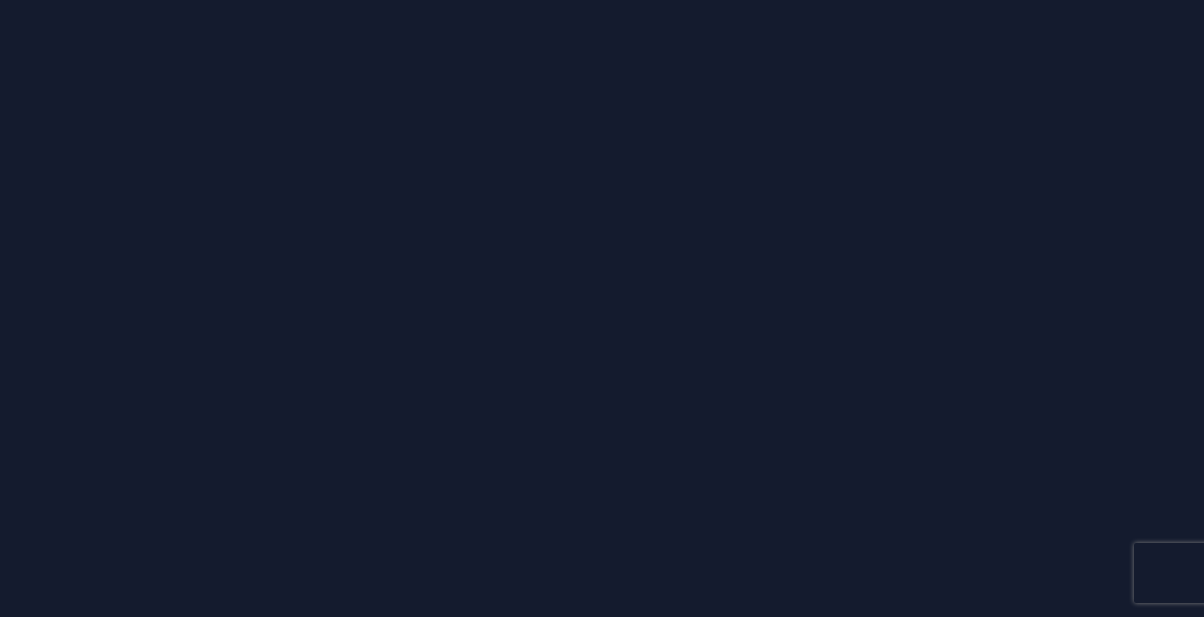 scroll, scrollTop: 0, scrollLeft: 0, axis: both 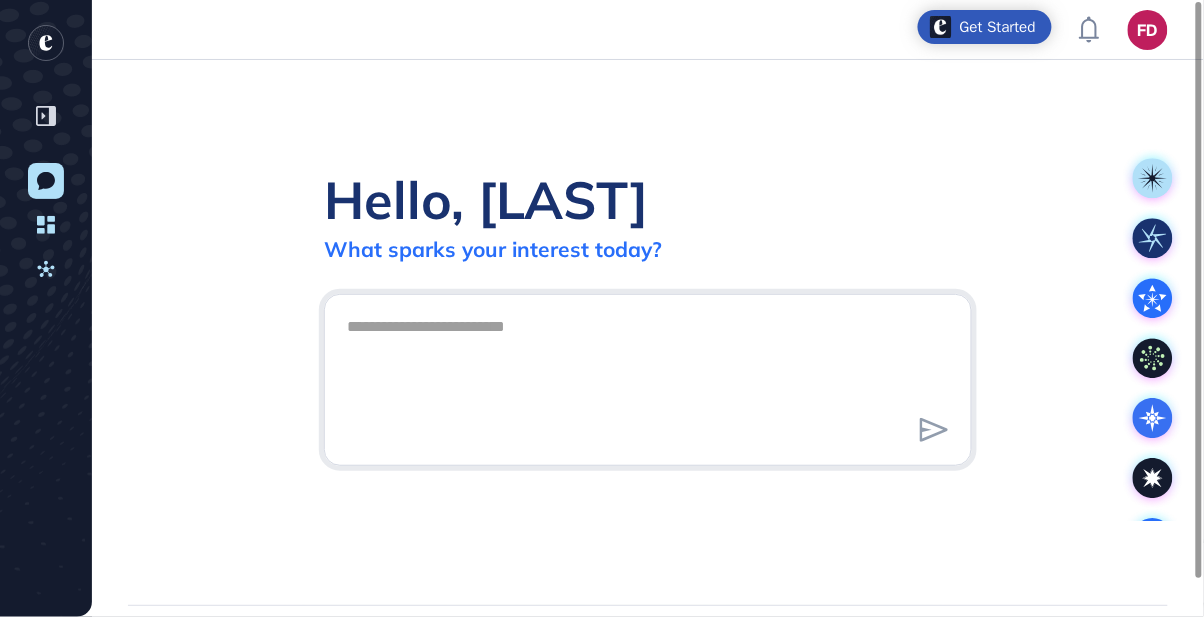 click 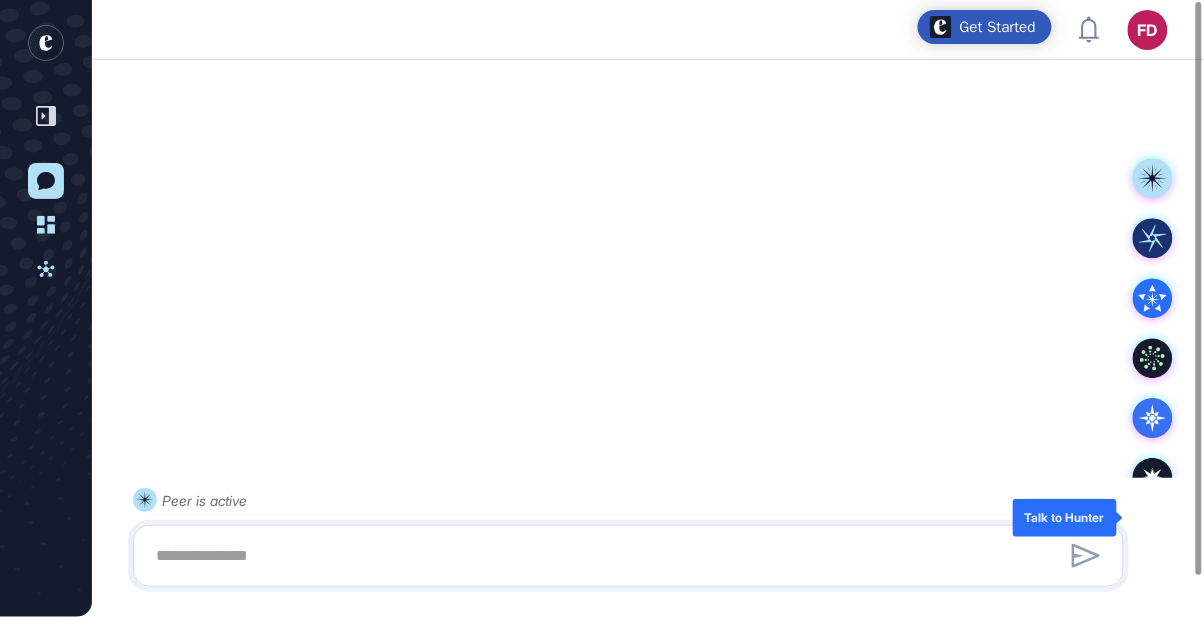 scroll, scrollTop: 0, scrollLeft: 0, axis: both 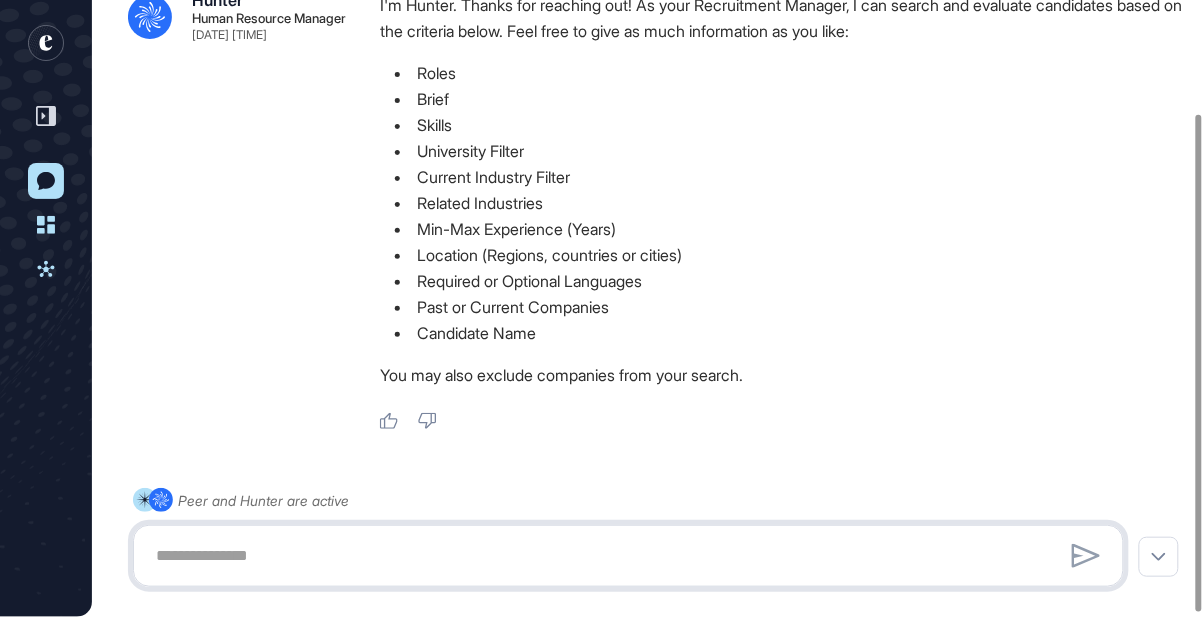 click at bounding box center (628, 556) 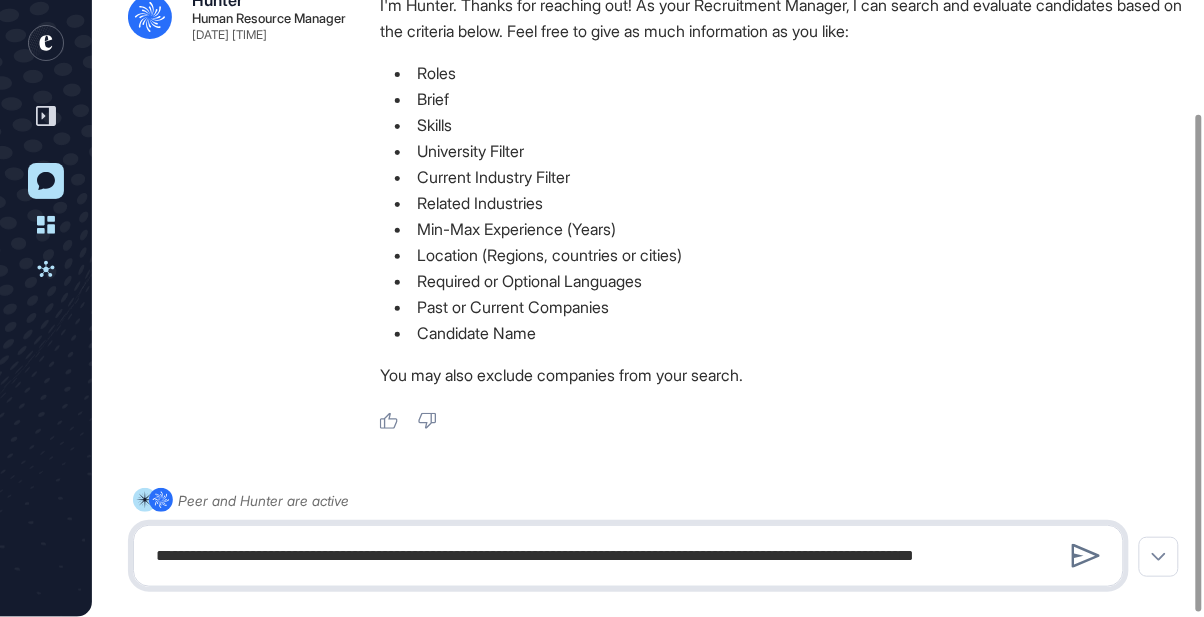 scroll, scrollTop: 0, scrollLeft: 0, axis: both 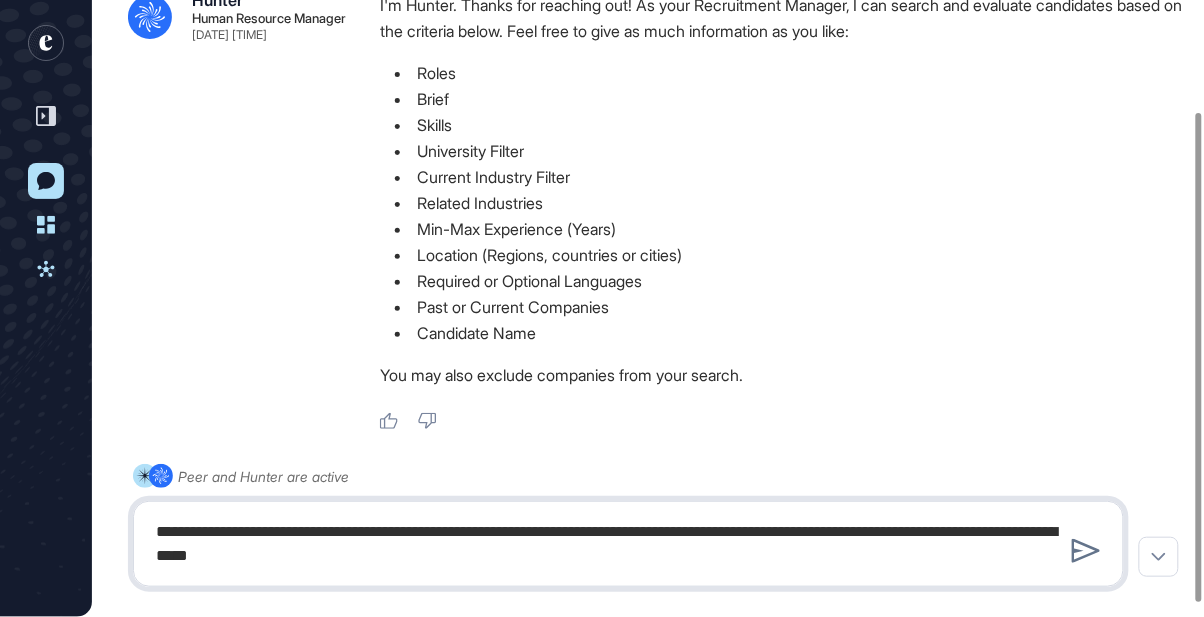 type on "**********" 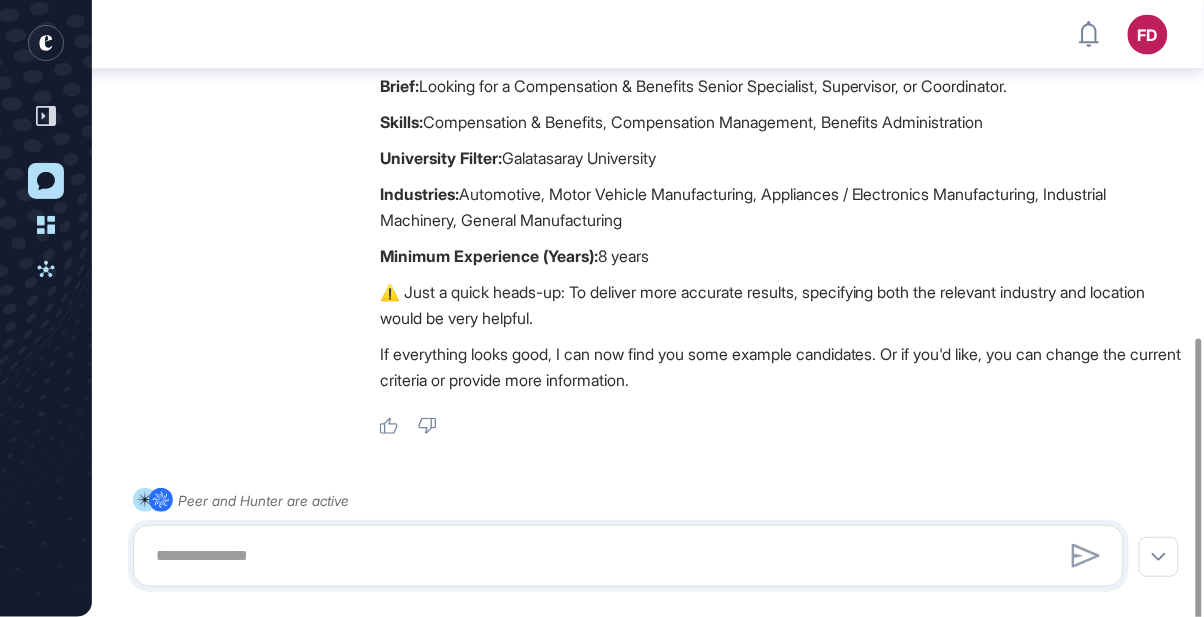 scroll, scrollTop: 696, scrollLeft: 0, axis: vertical 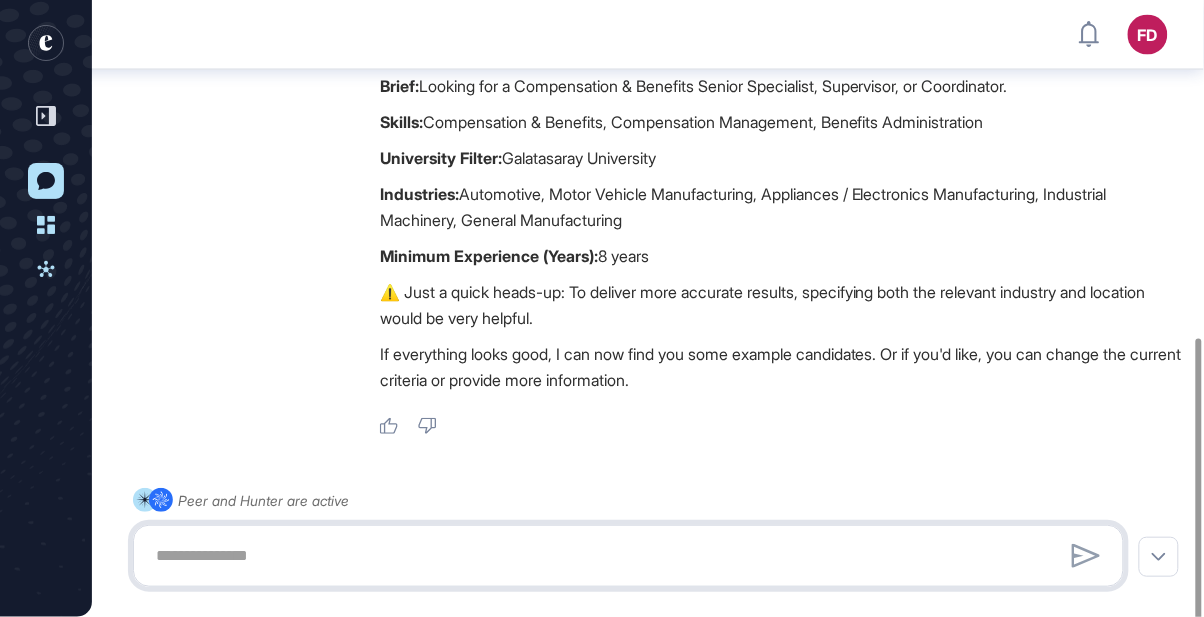 click at bounding box center (628, 556) 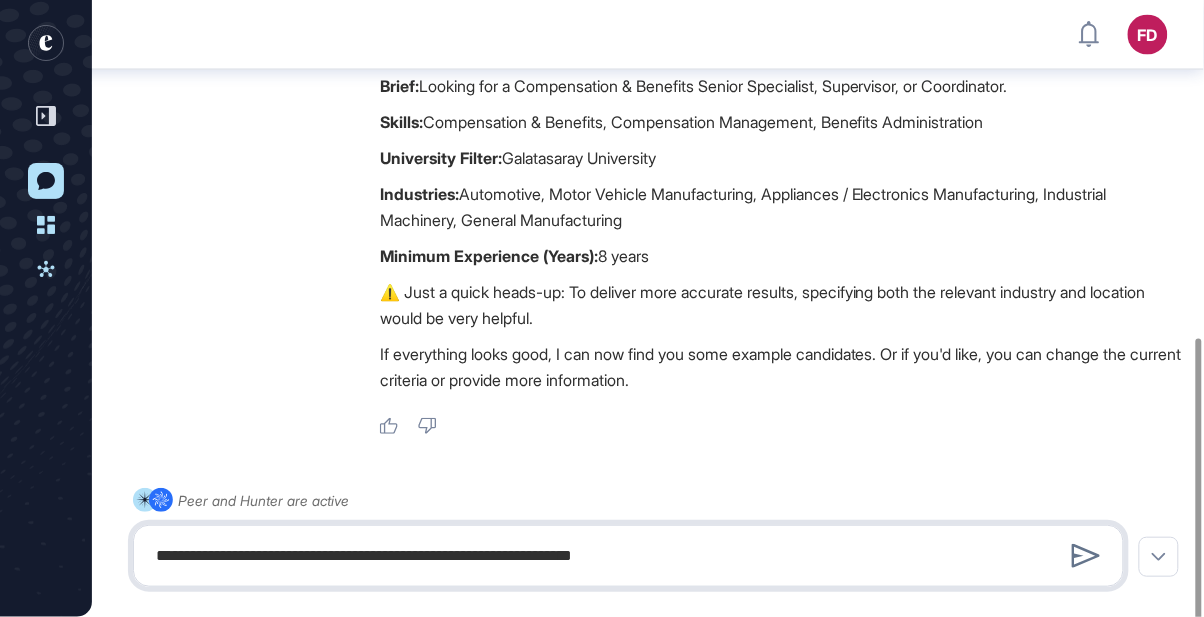 type on "**********" 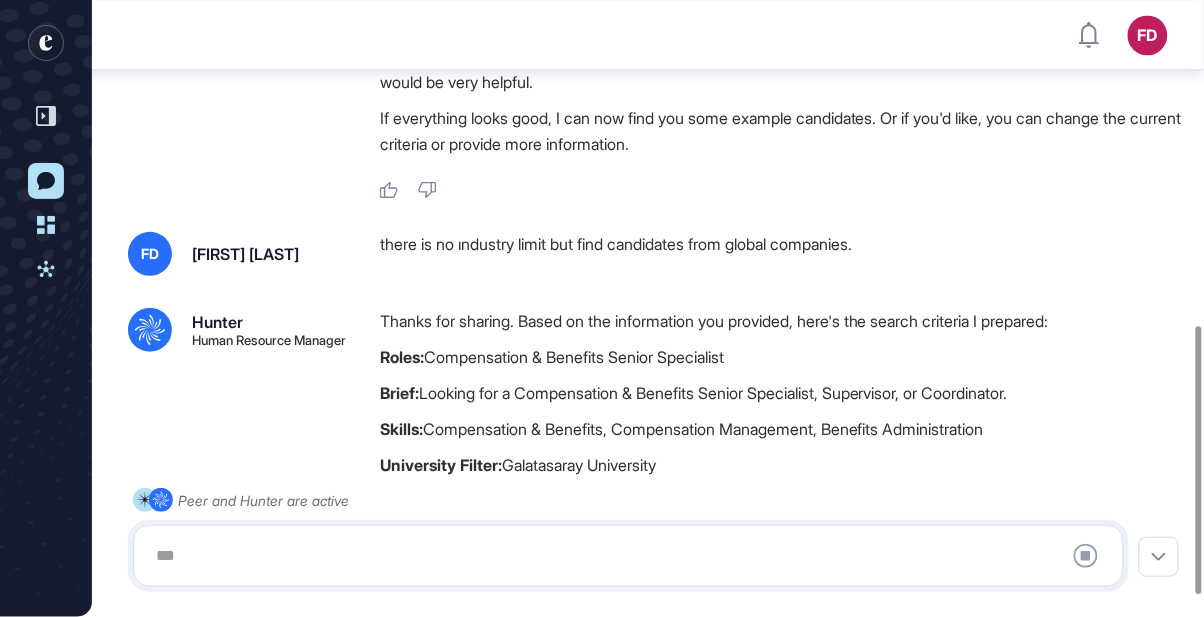 scroll, scrollTop: 932, scrollLeft: 0, axis: vertical 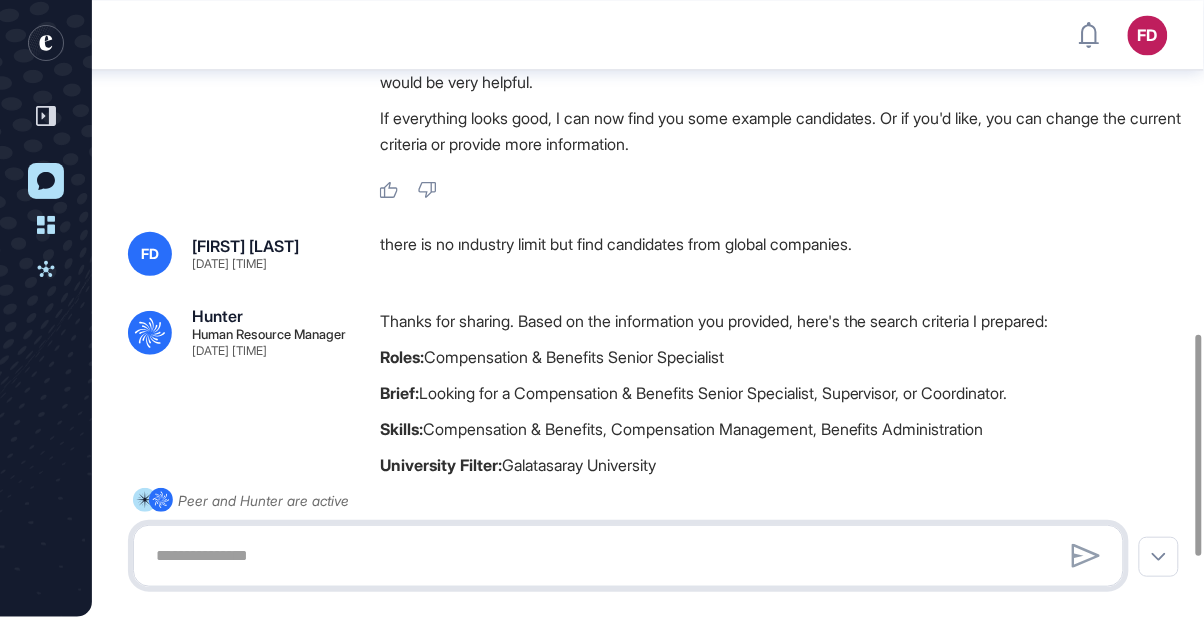 click at bounding box center (628, 556) 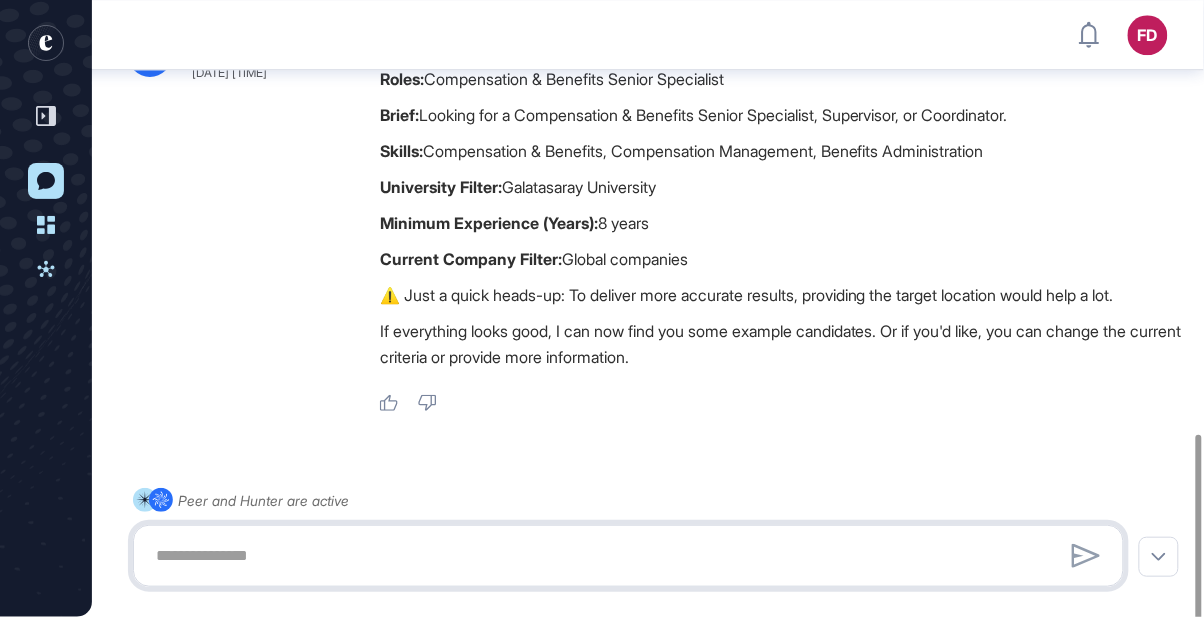 scroll, scrollTop: 1212, scrollLeft: 0, axis: vertical 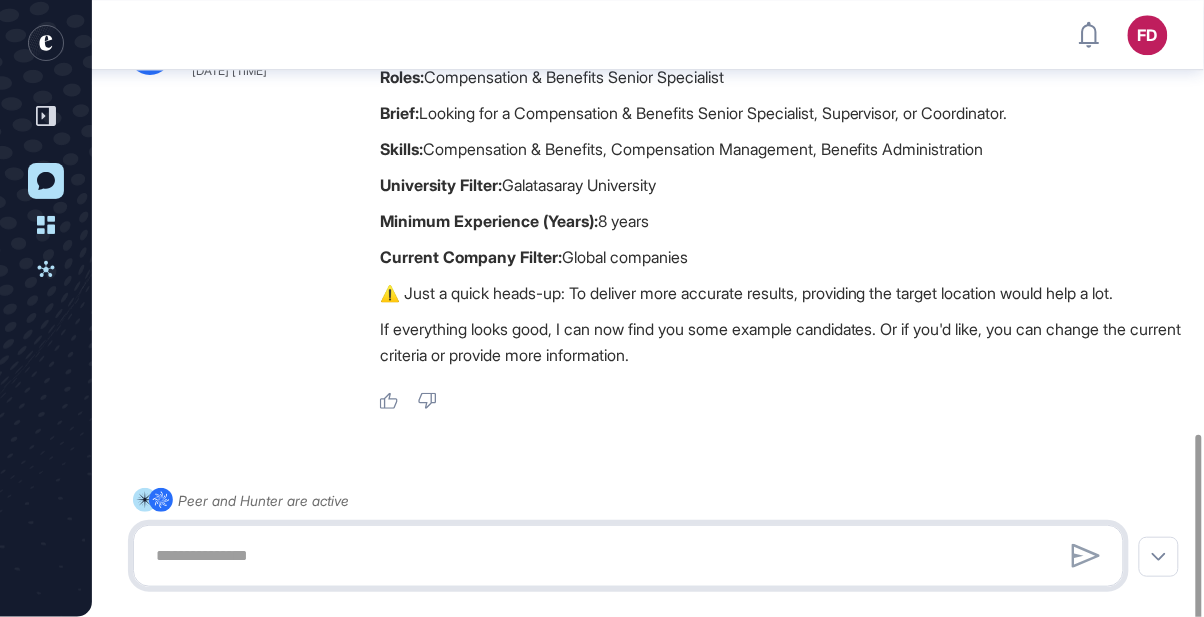 click at bounding box center (628, 556) 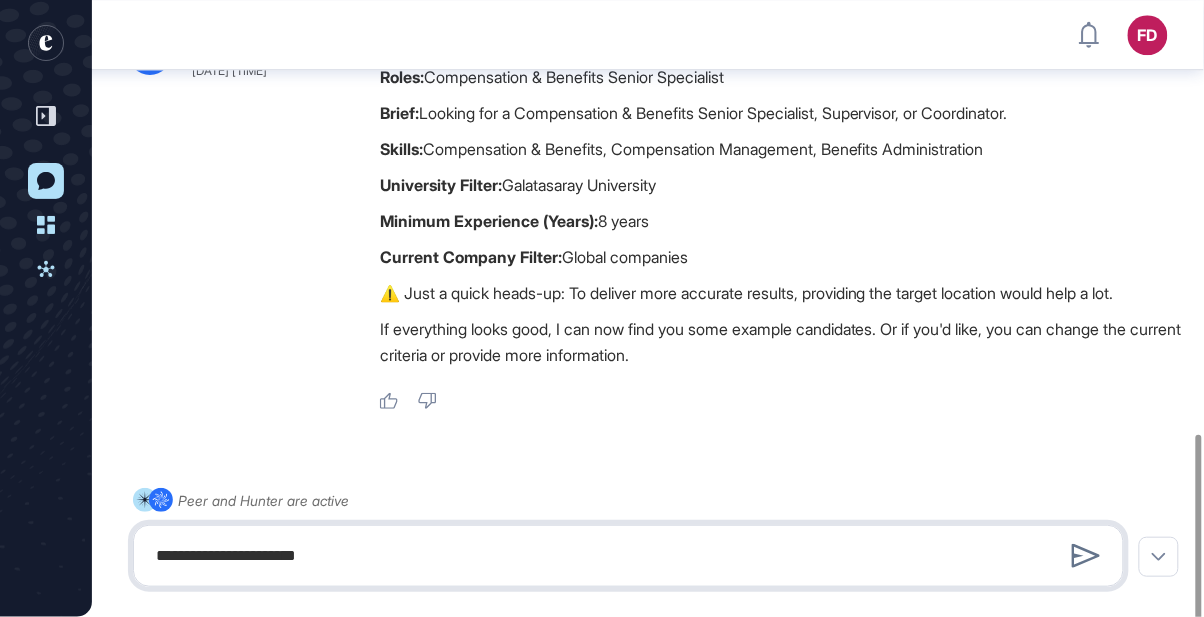 type on "**********" 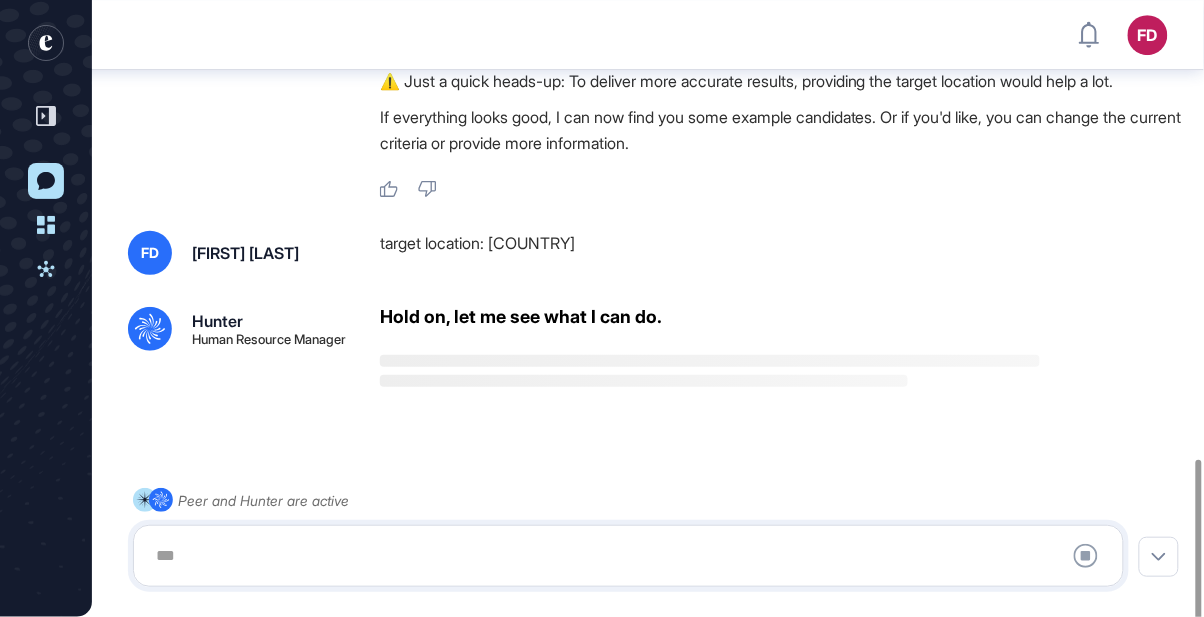 scroll, scrollTop: 1424, scrollLeft: 0, axis: vertical 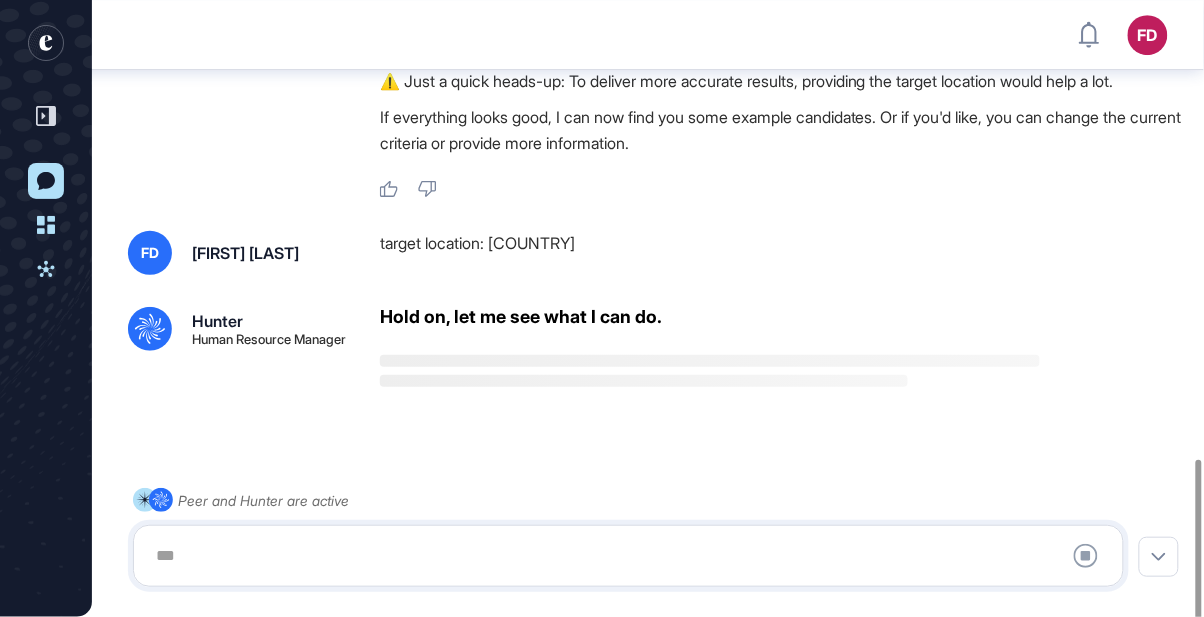 click on "Stop Query" at bounding box center (1086, 556) 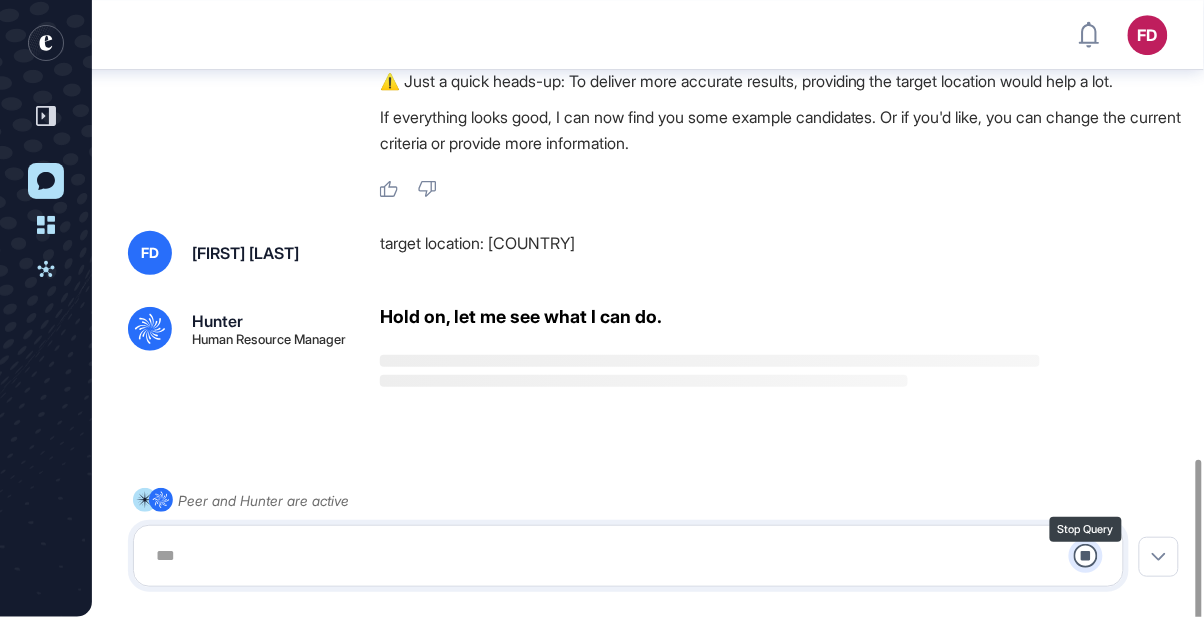click 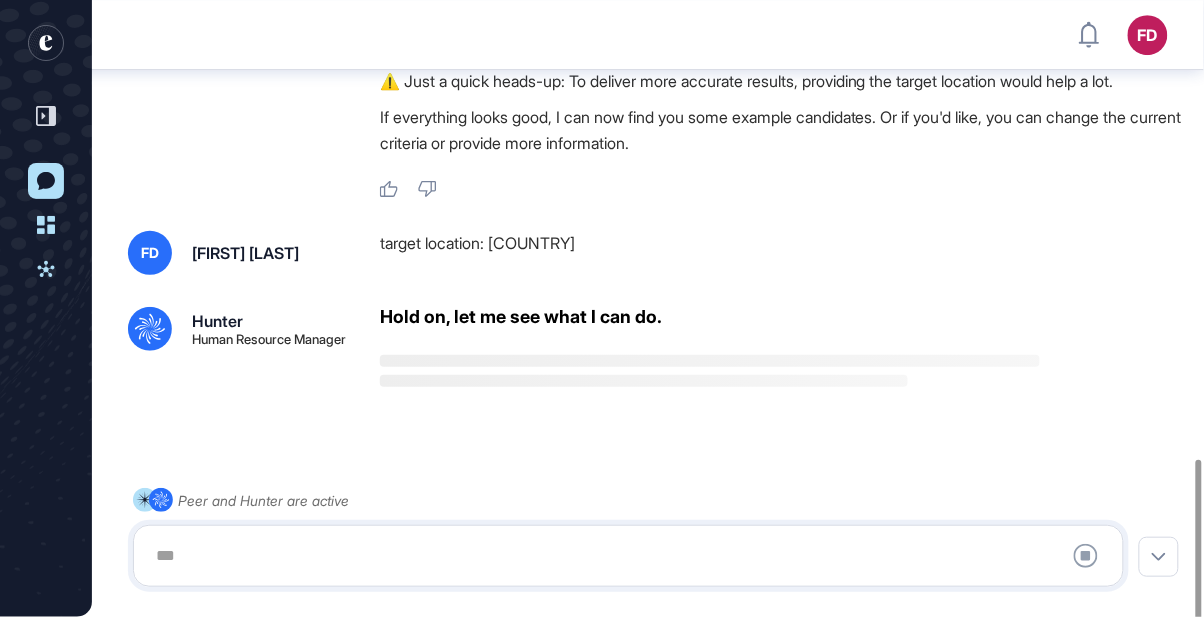 click at bounding box center [628, 556] 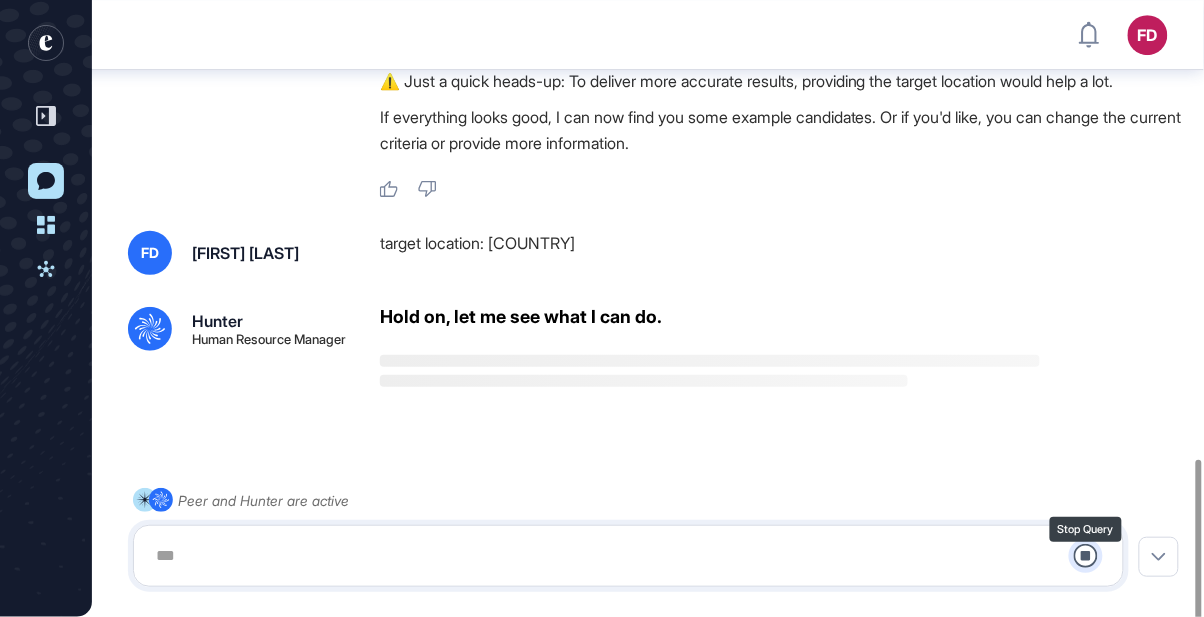 click 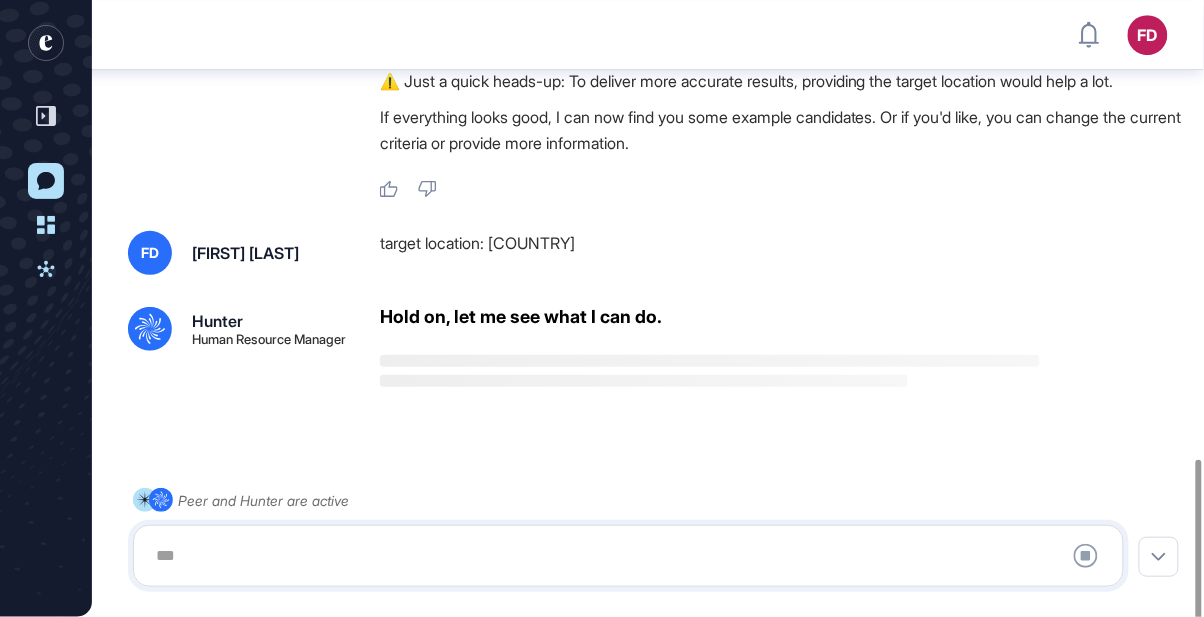 click at bounding box center (628, 556) 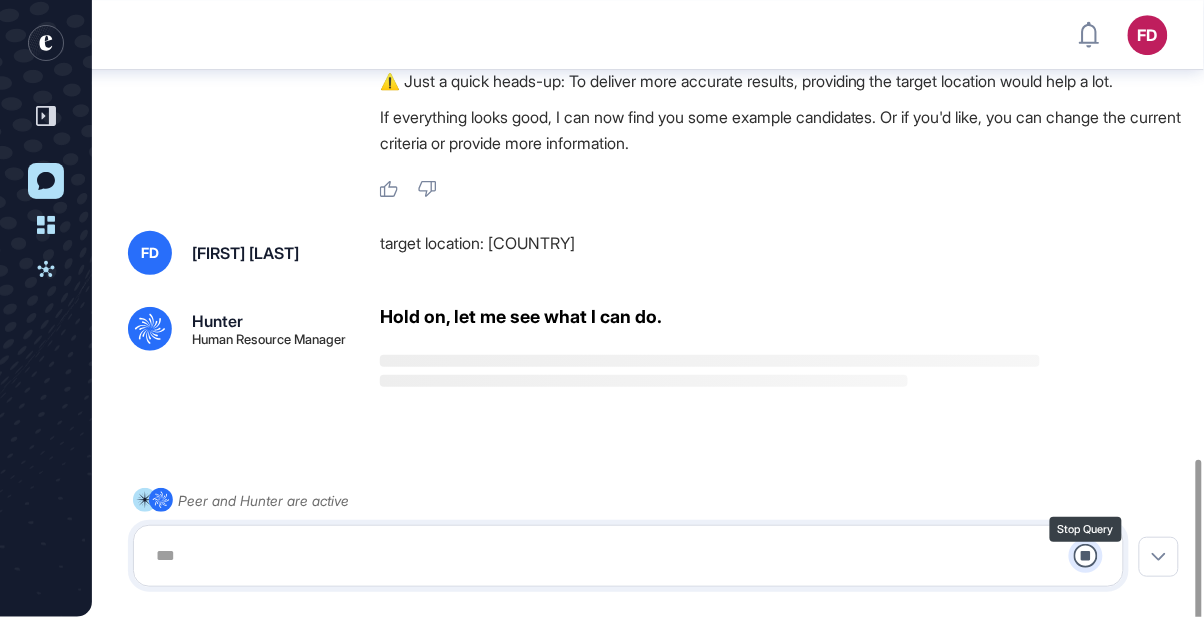 click 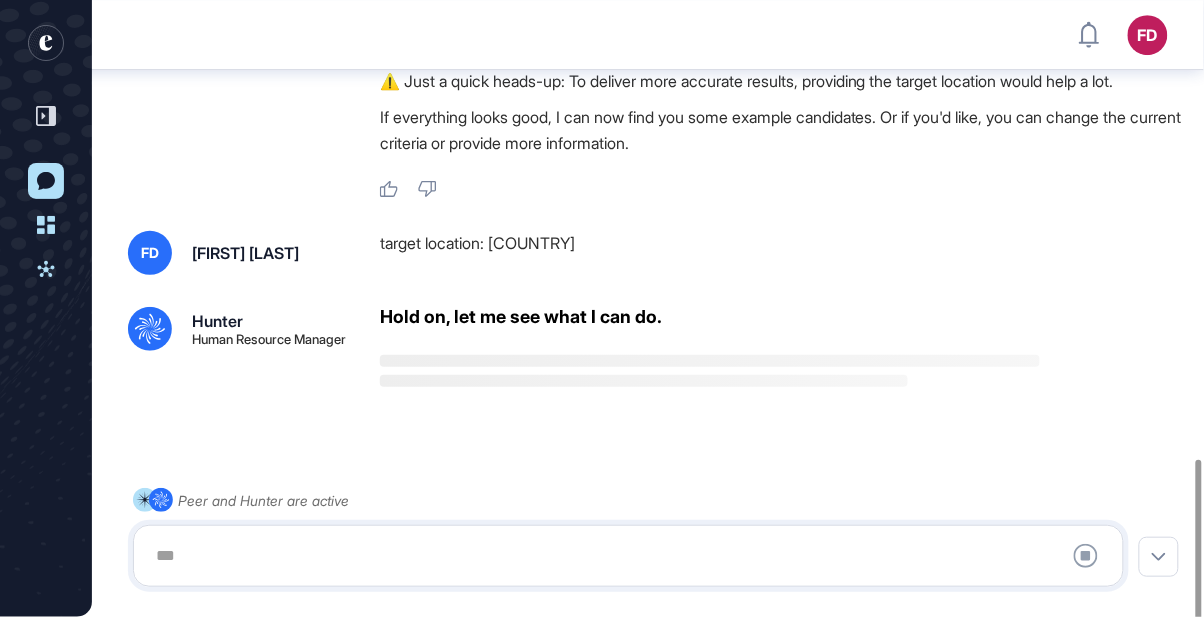 click at bounding box center (628, 556) 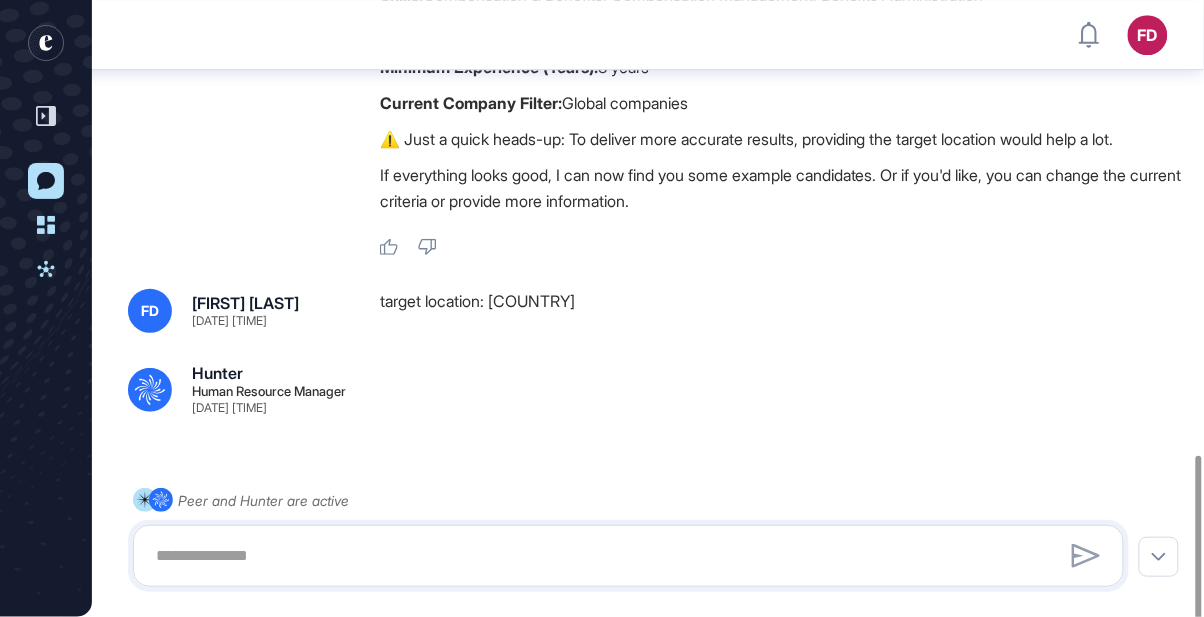 scroll, scrollTop: 1382, scrollLeft: 0, axis: vertical 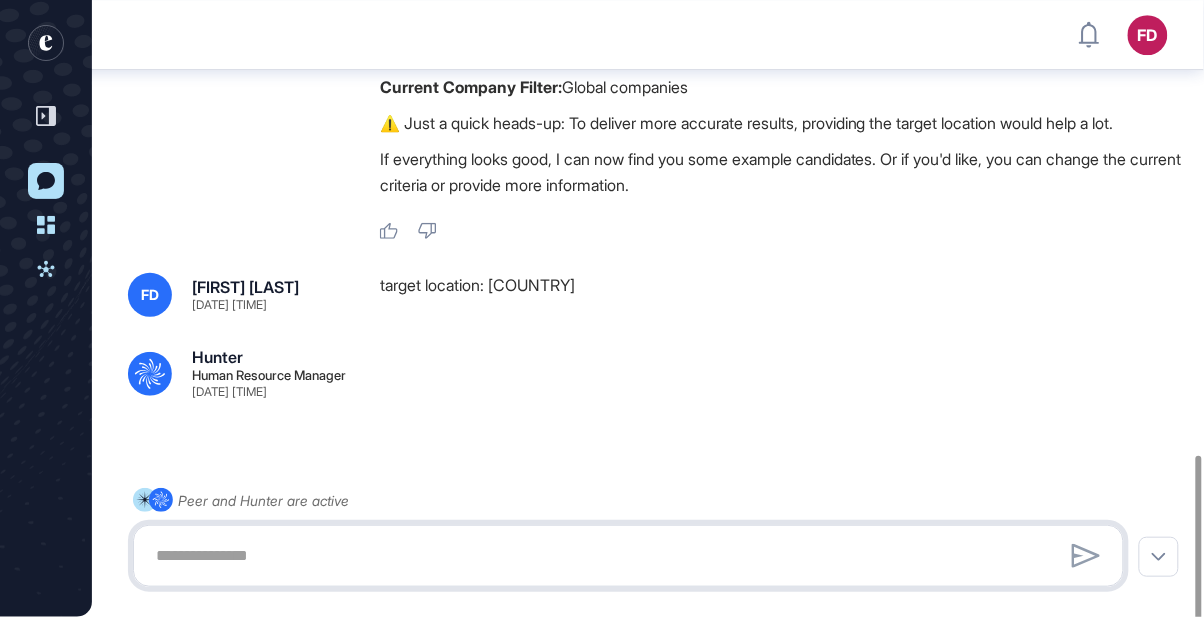 click at bounding box center (628, 556) 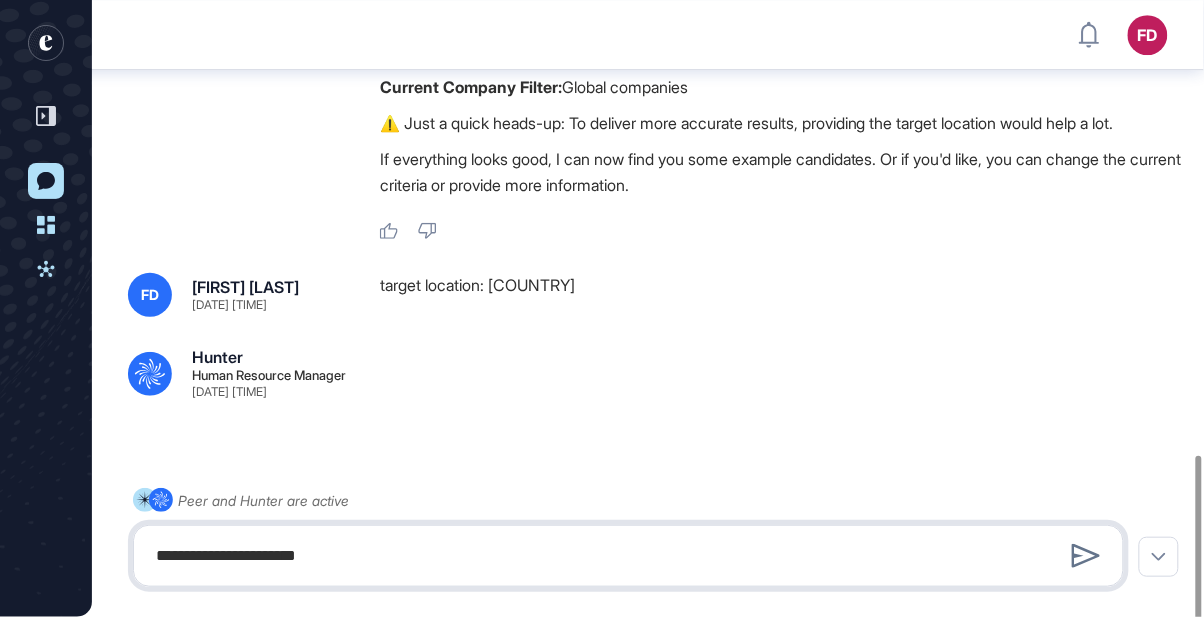 type on "**********" 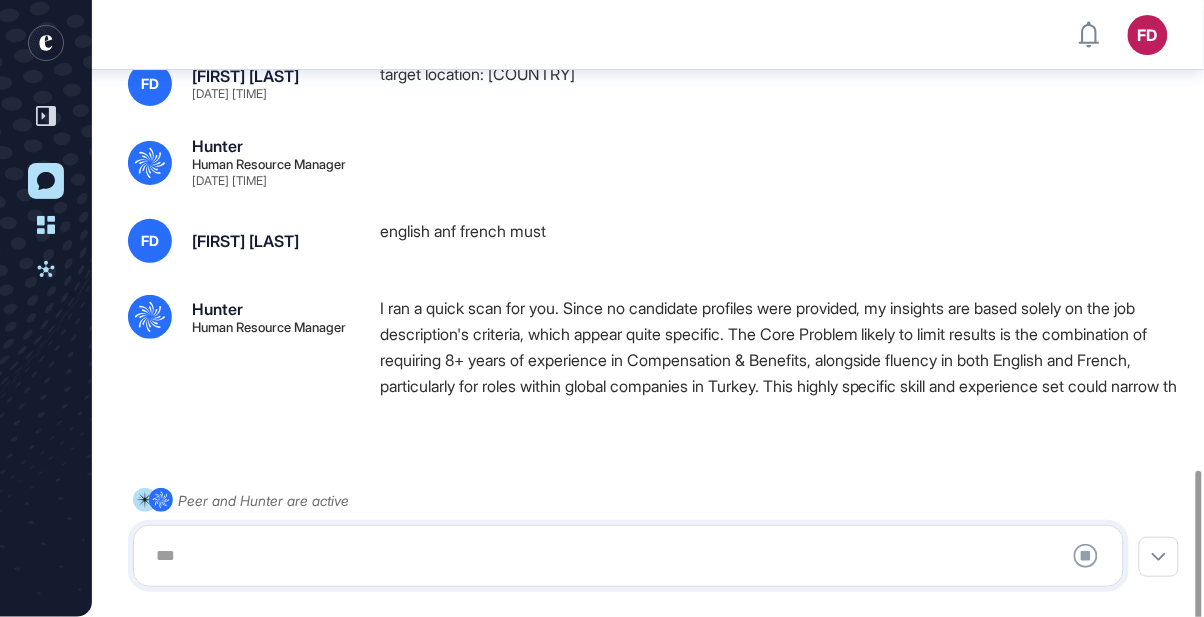 scroll, scrollTop: 1593, scrollLeft: 0, axis: vertical 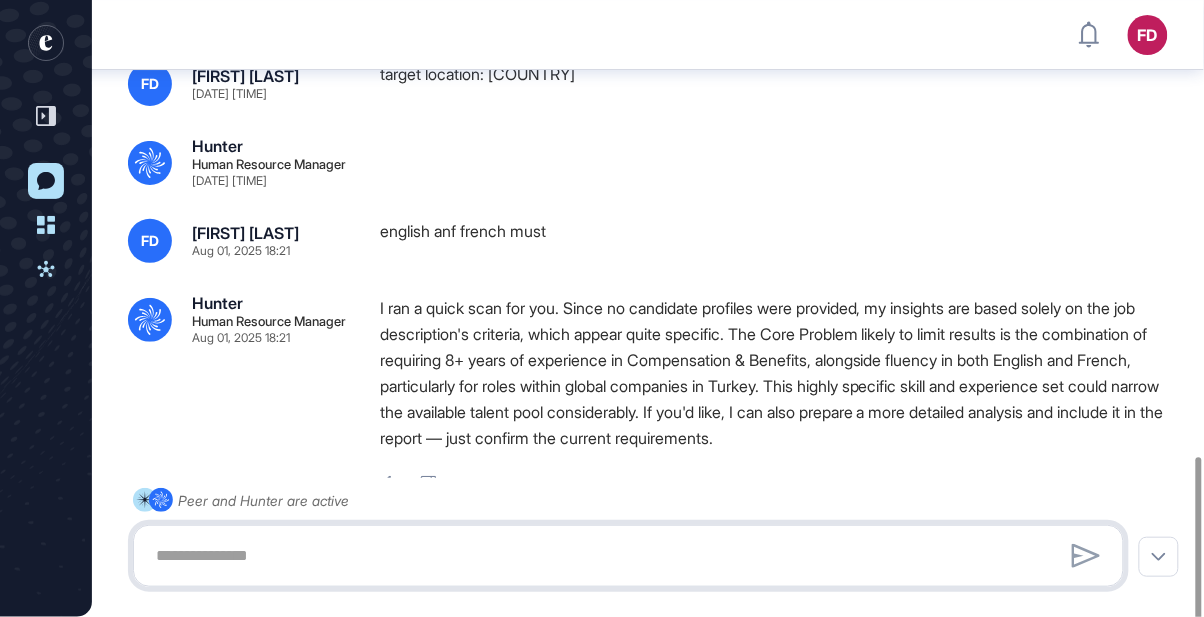 click at bounding box center [628, 556] 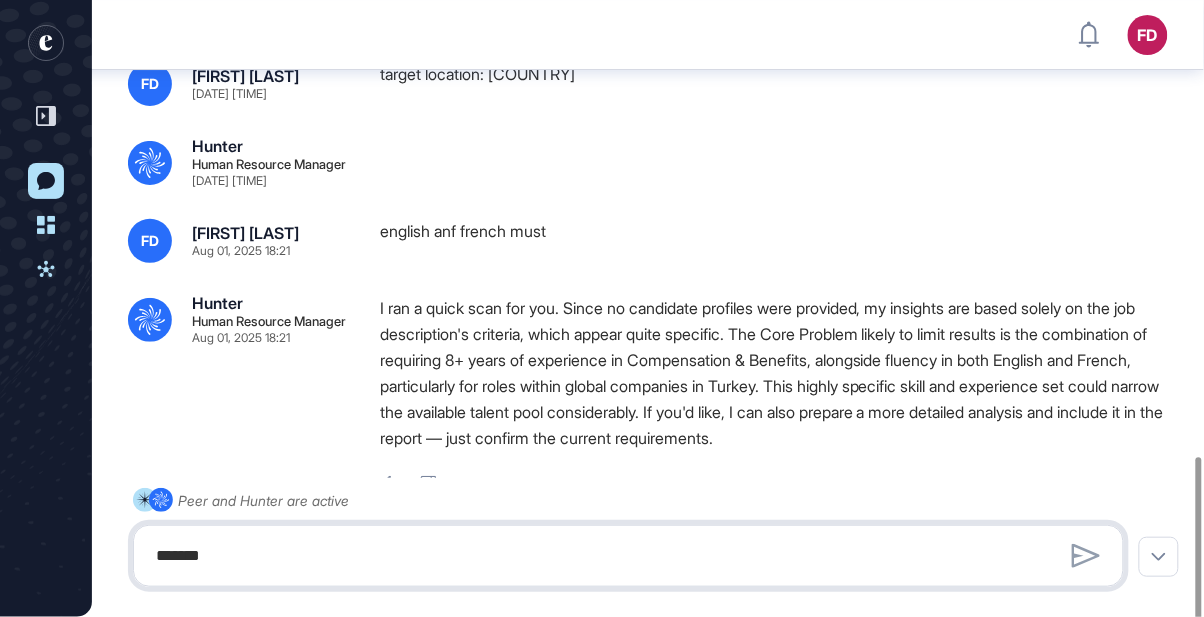 type on "*******" 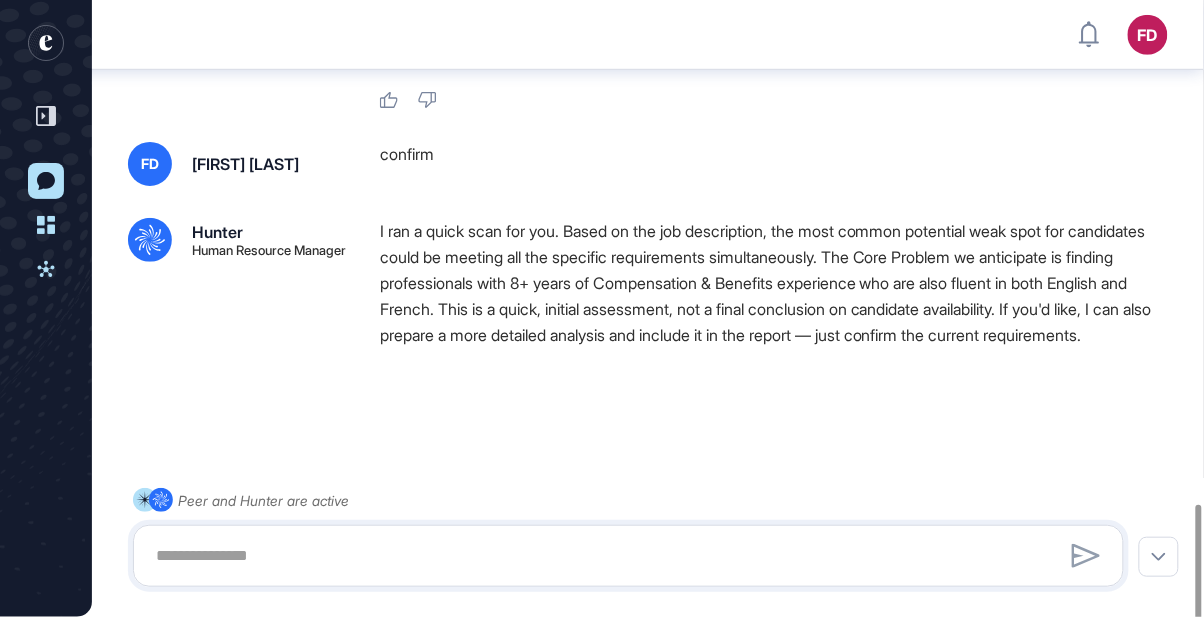 scroll, scrollTop: 1978, scrollLeft: 0, axis: vertical 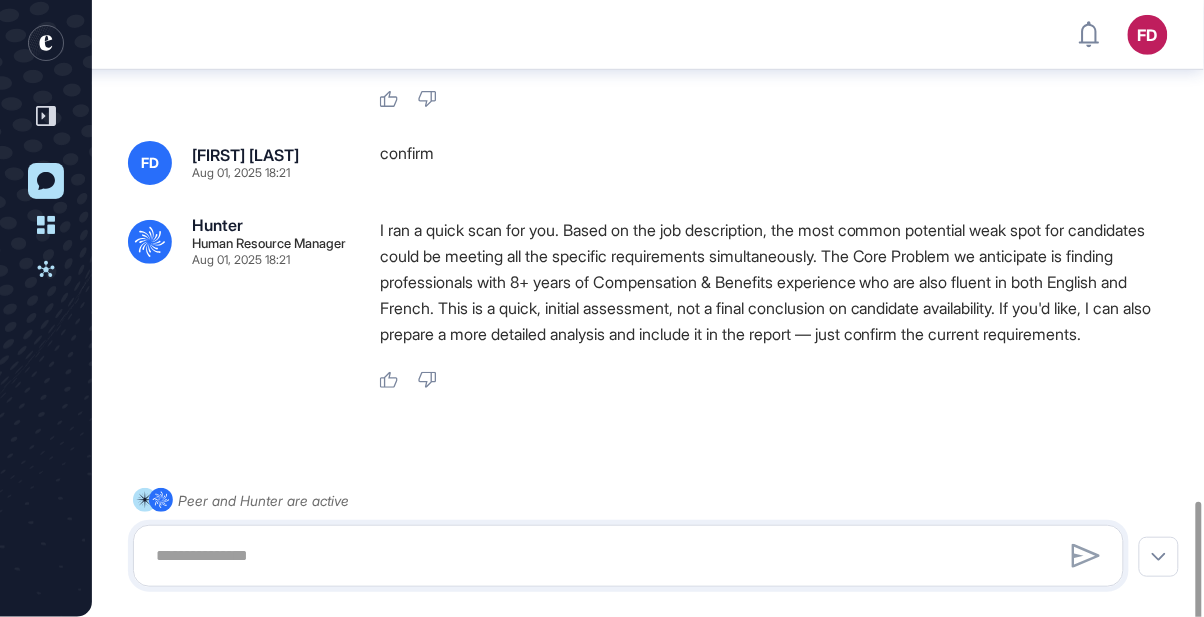 click at bounding box center [628, 556] 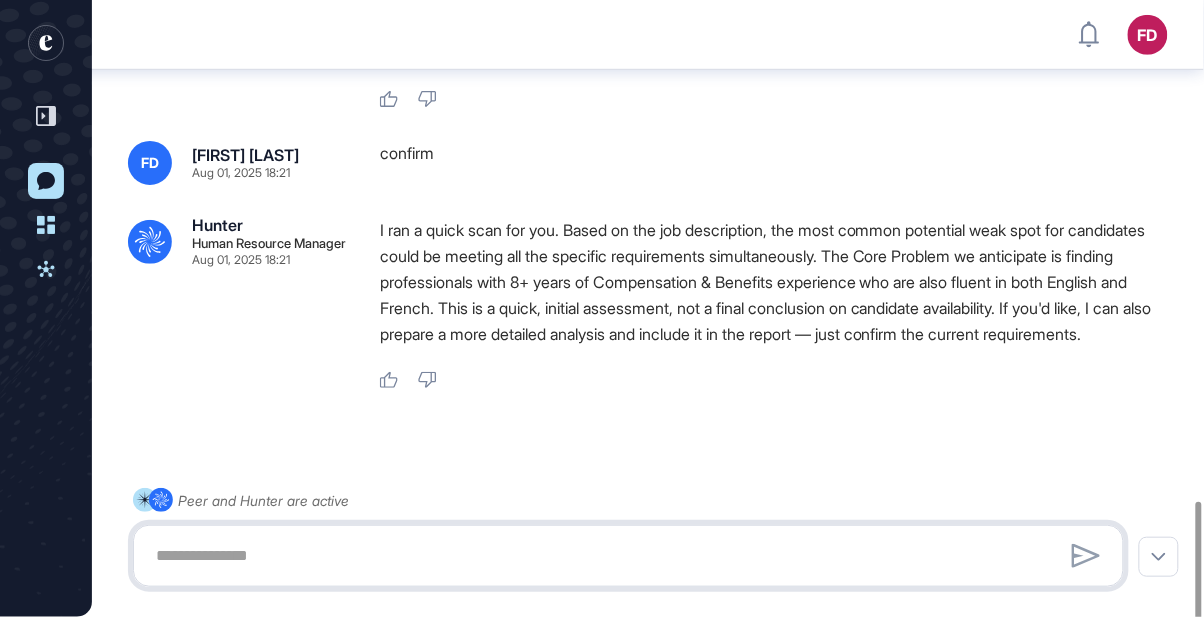 click at bounding box center (628, 556) 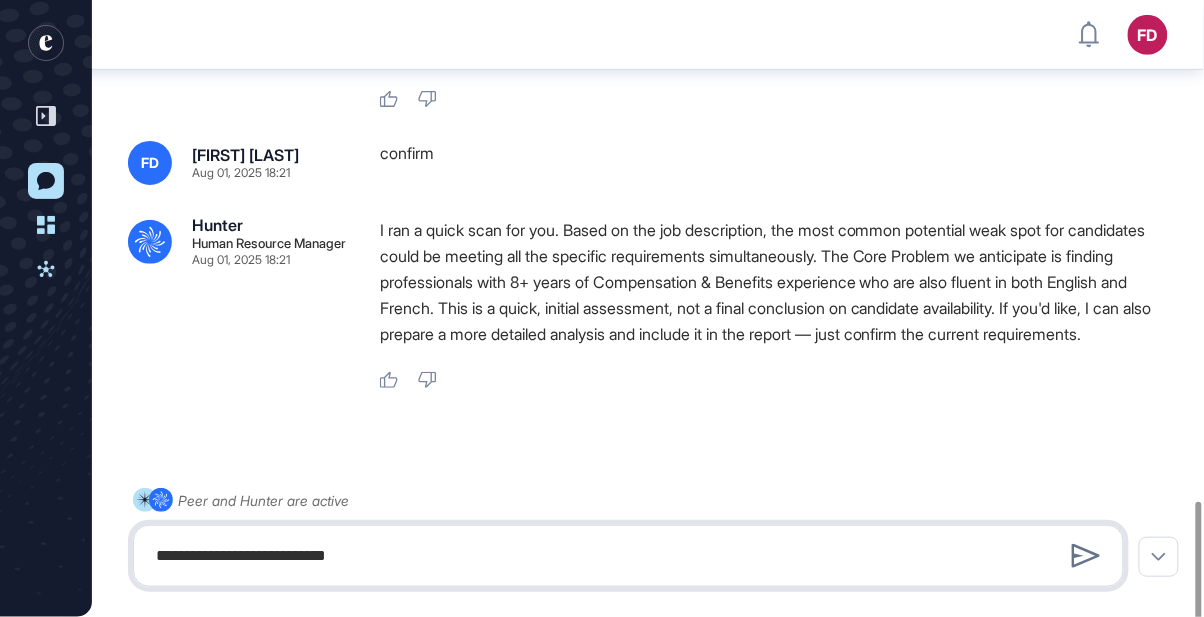 type on "**********" 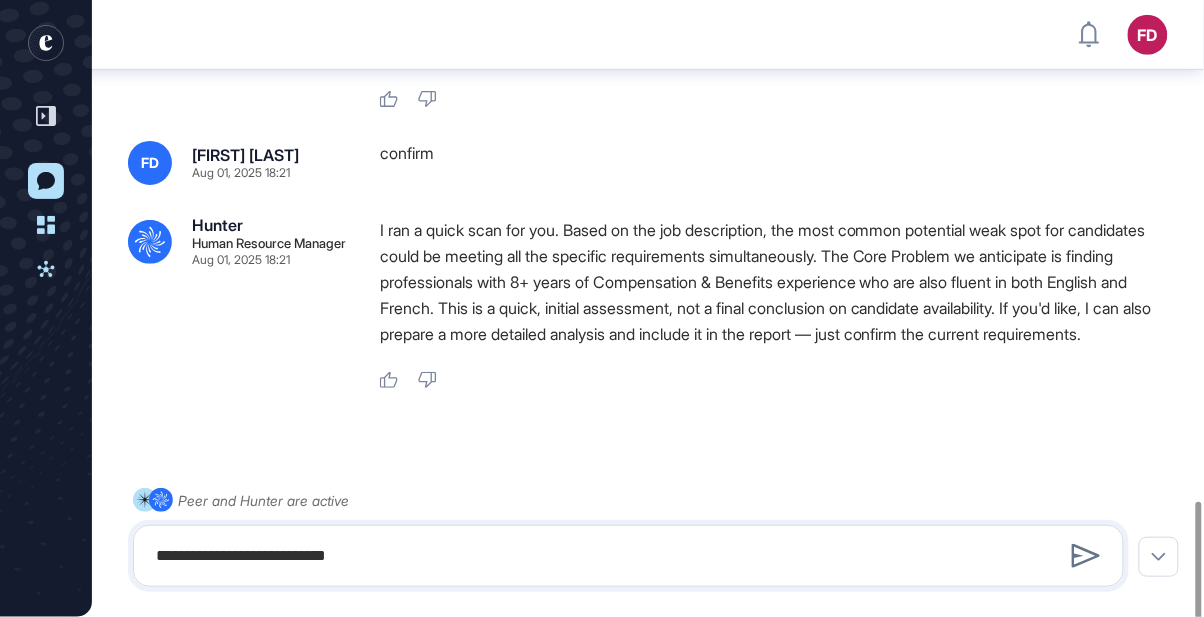 type 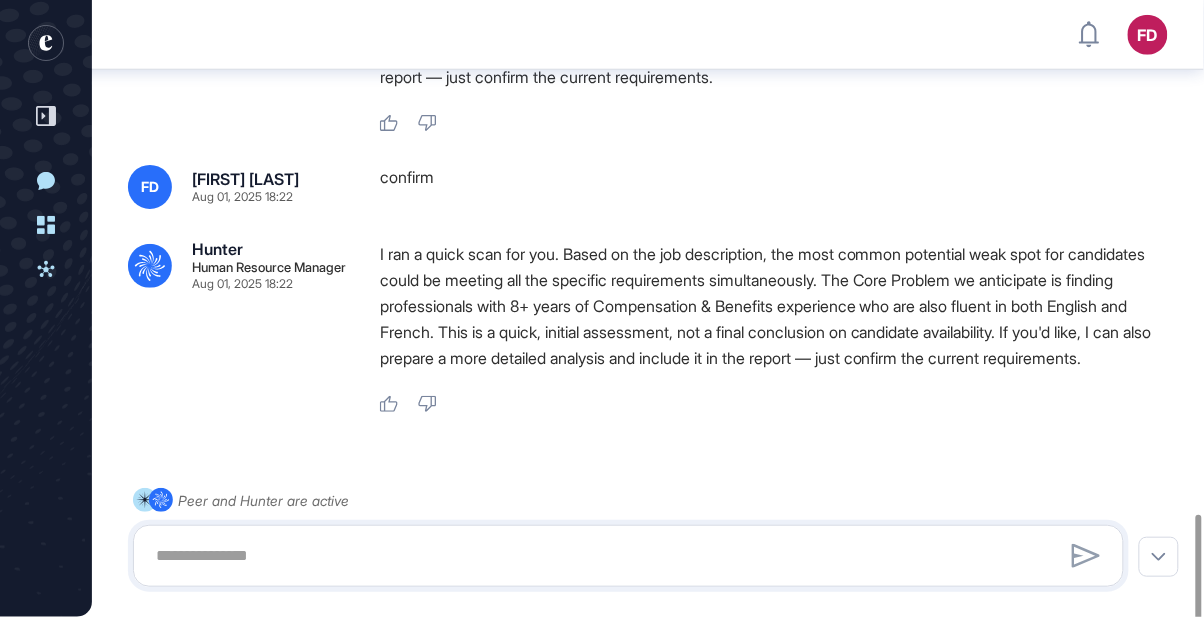 scroll, scrollTop: 2135, scrollLeft: 0, axis: vertical 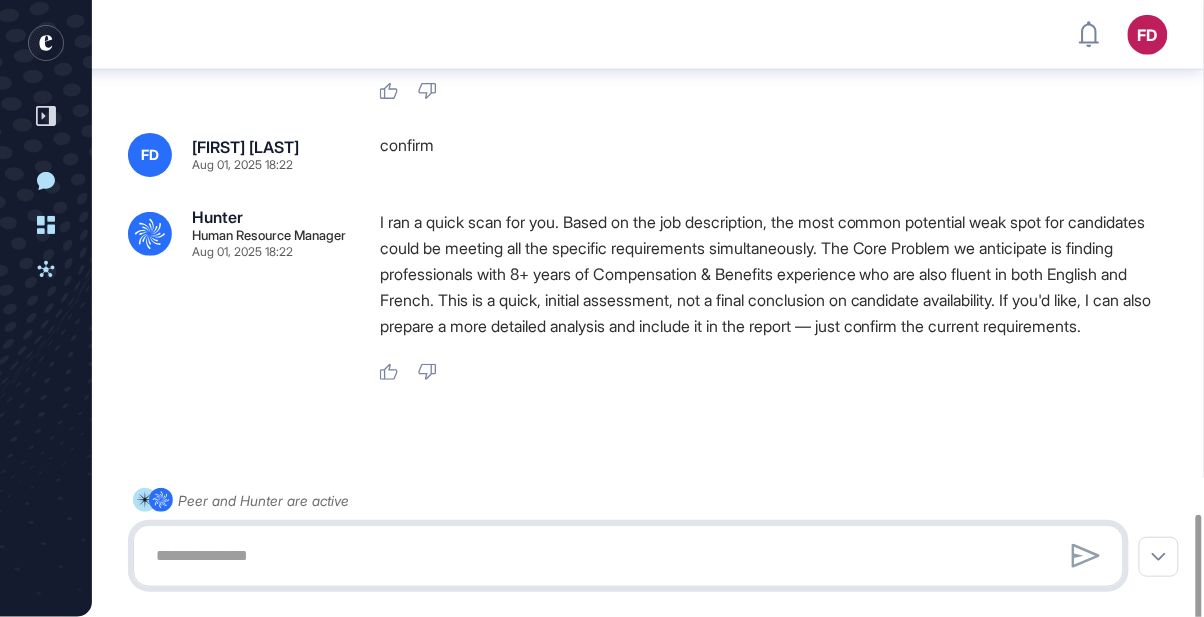 click at bounding box center [628, 556] 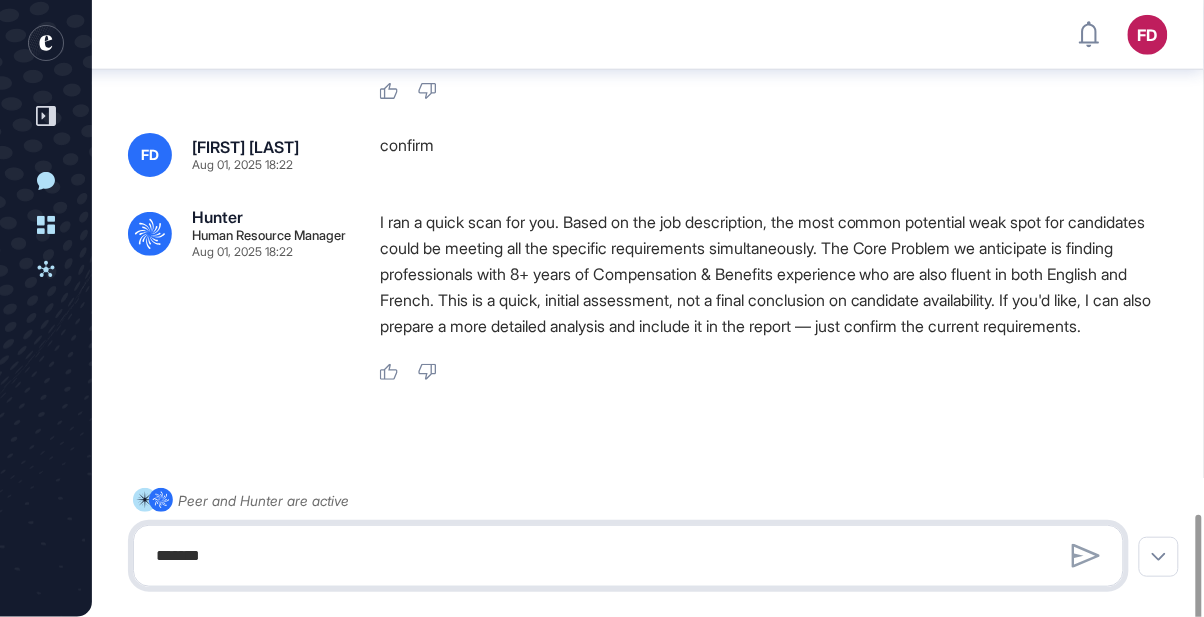 type on "*******" 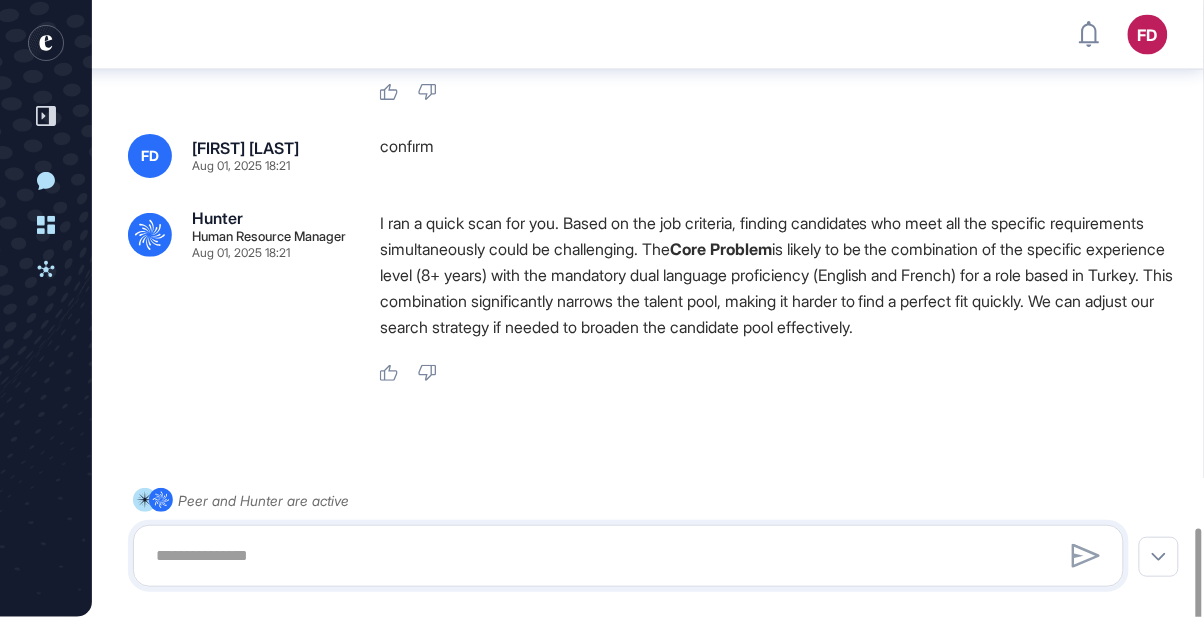 scroll, scrollTop: 2417, scrollLeft: 0, axis: vertical 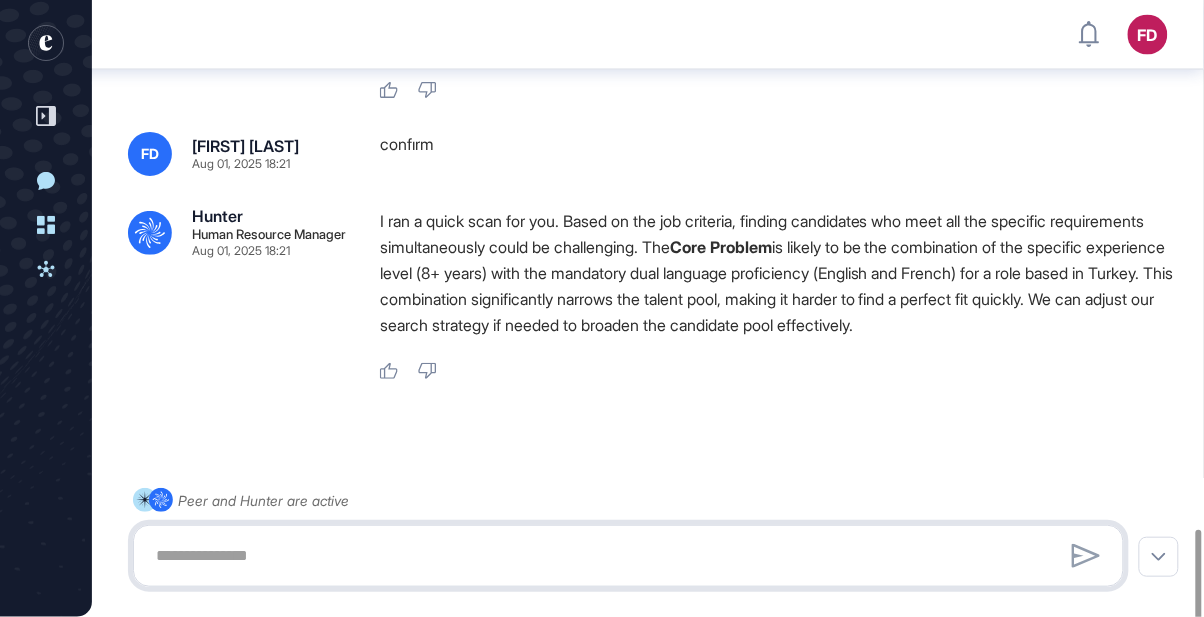 click at bounding box center (628, 556) 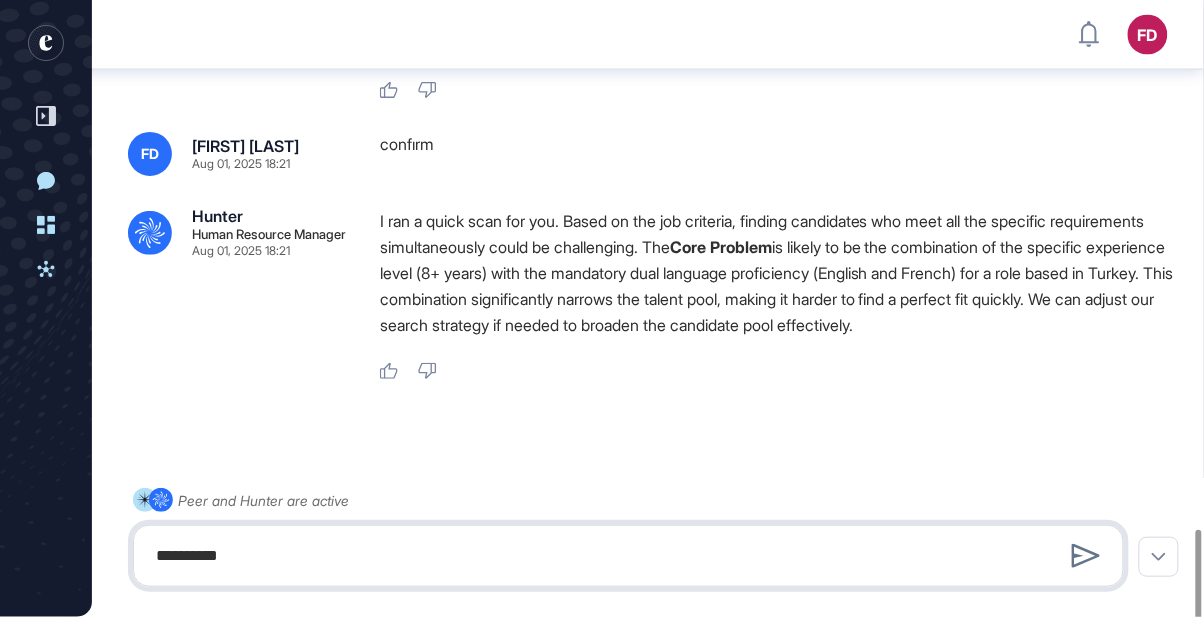 type on "**********" 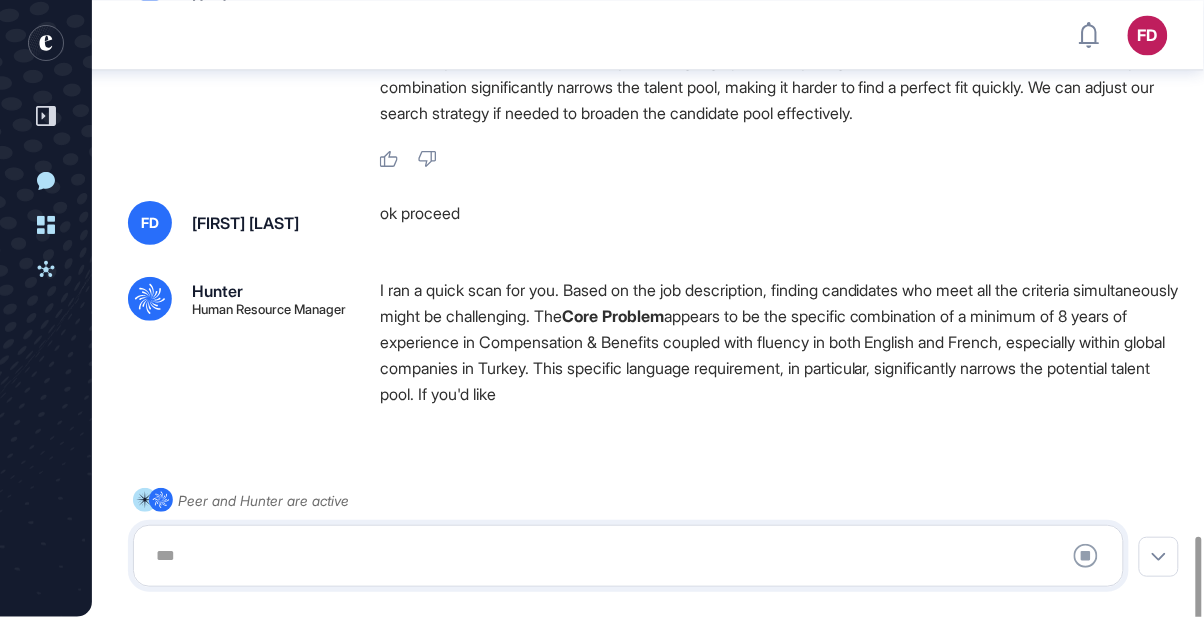 scroll, scrollTop: 2629, scrollLeft: 0, axis: vertical 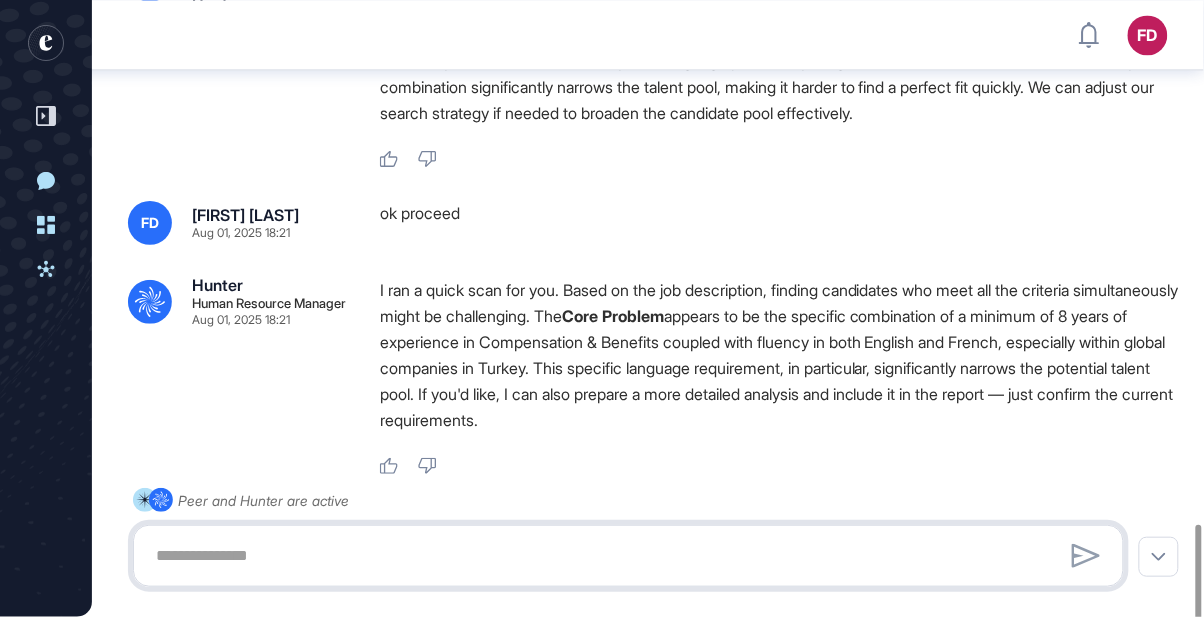 click at bounding box center (628, 556) 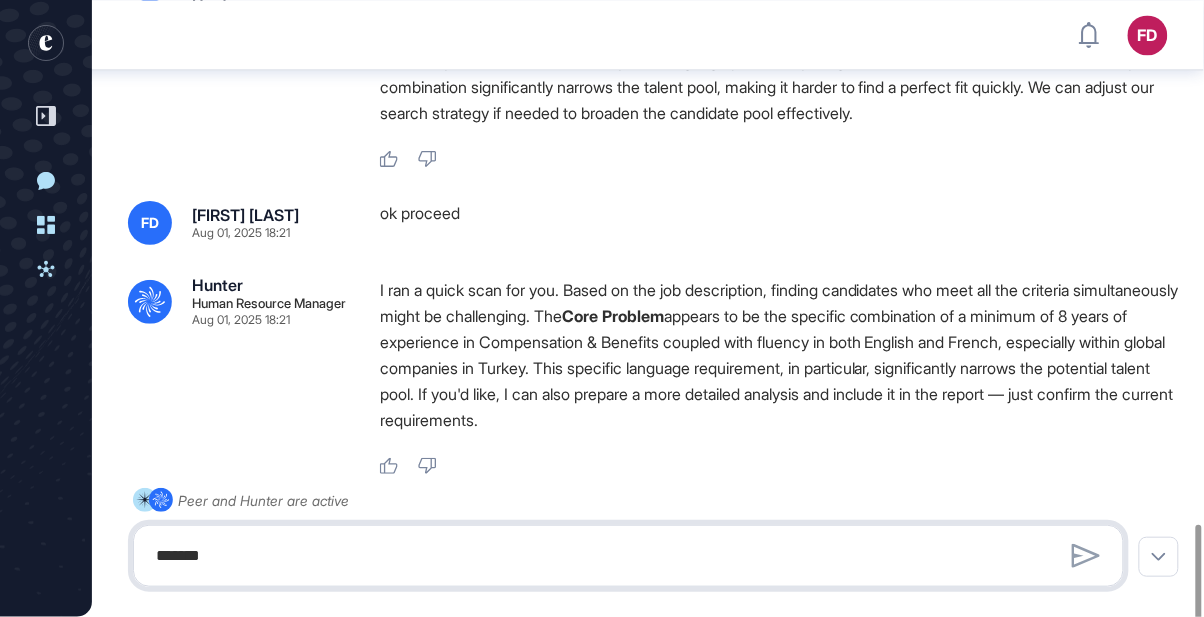 type on "*******" 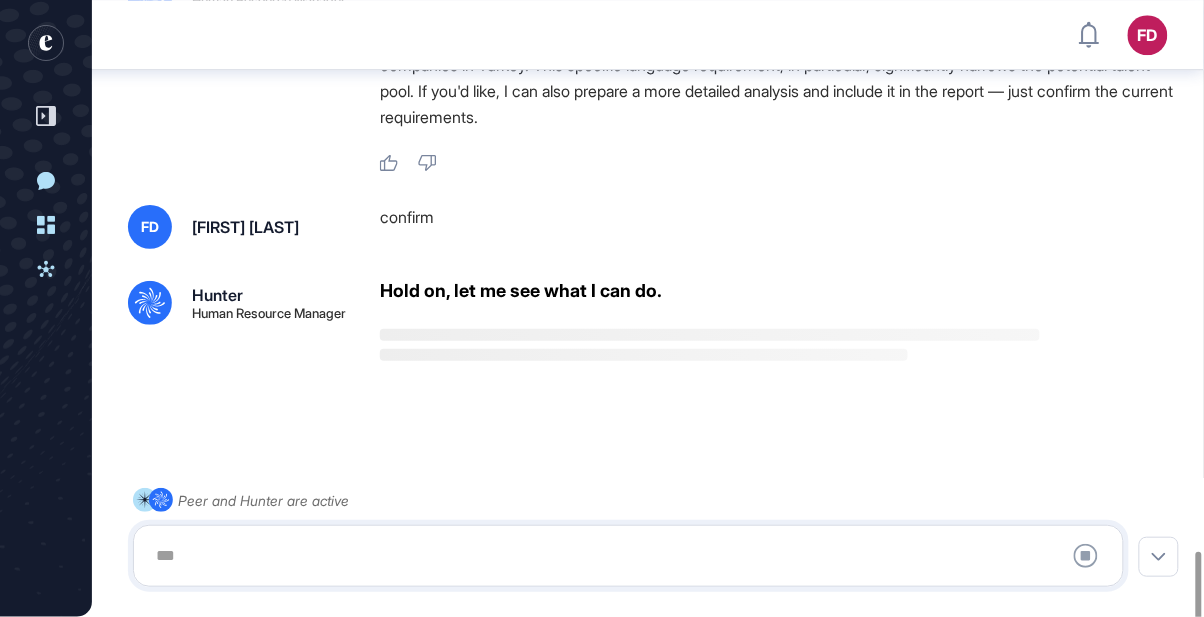 scroll, scrollTop: 2936, scrollLeft: 0, axis: vertical 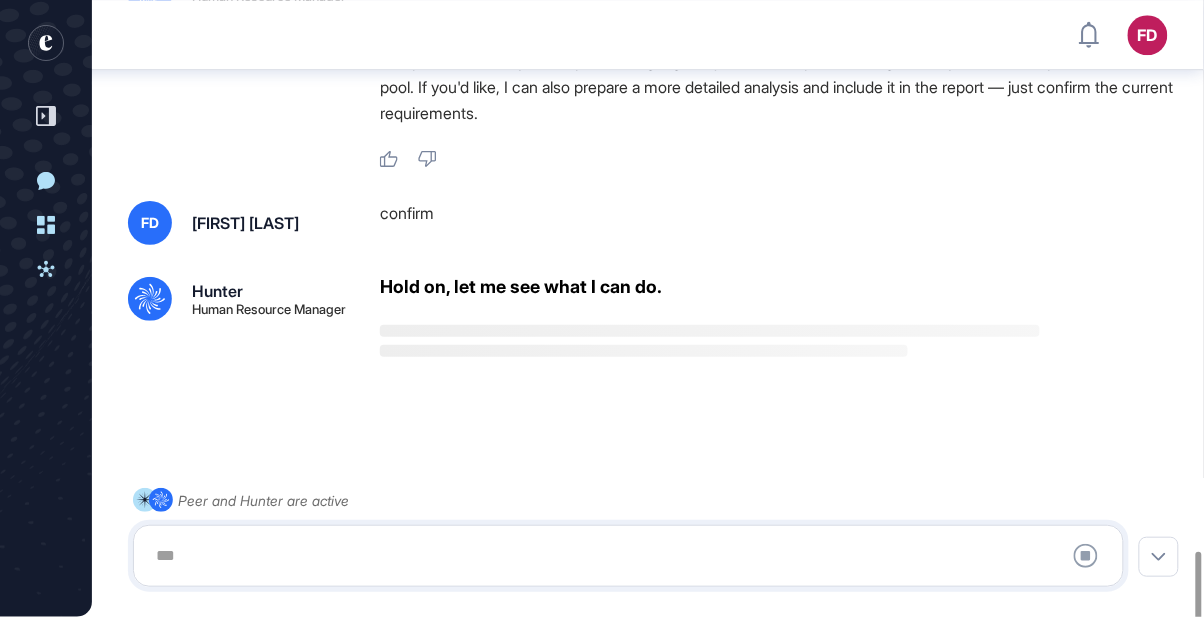 click at bounding box center [628, 556] 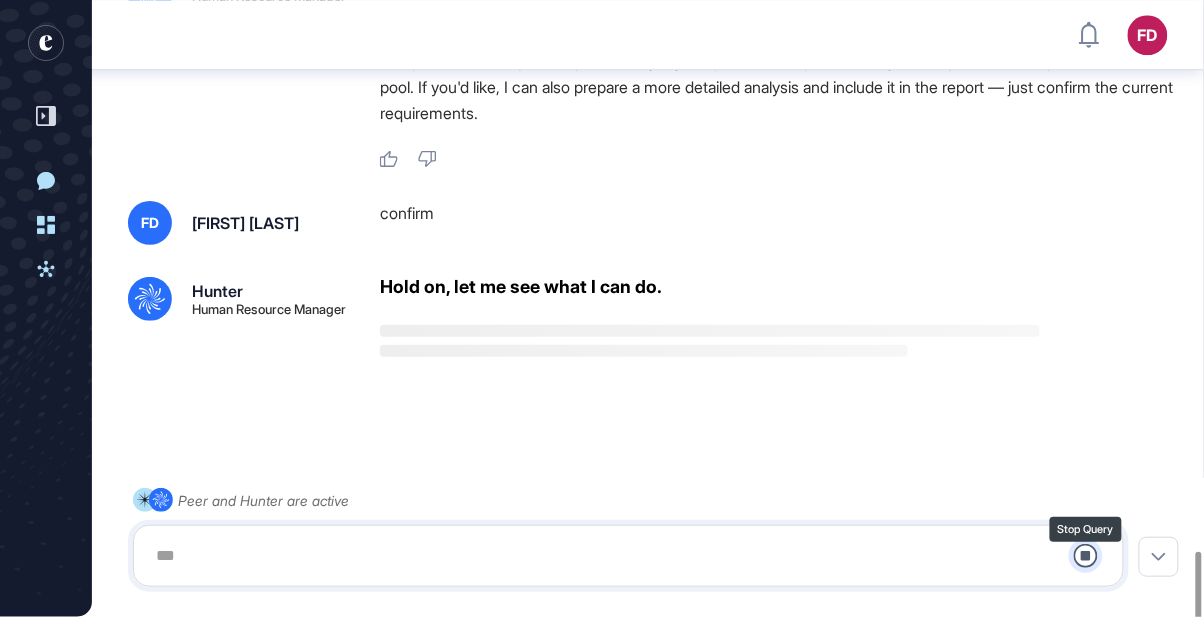 click 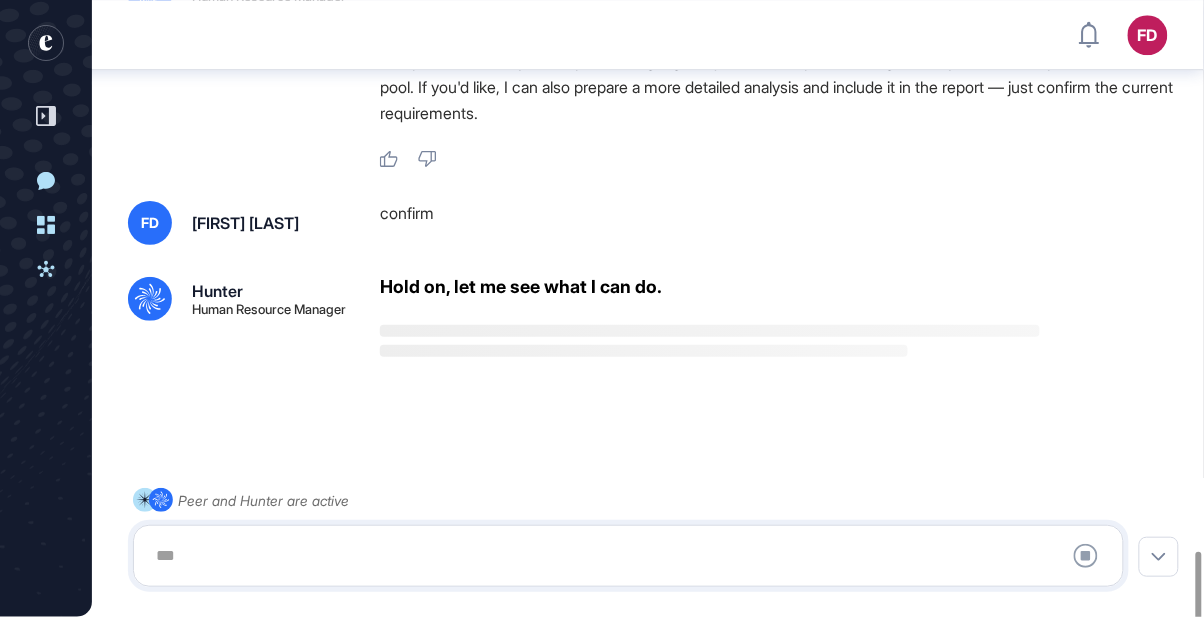 click at bounding box center (628, 556) 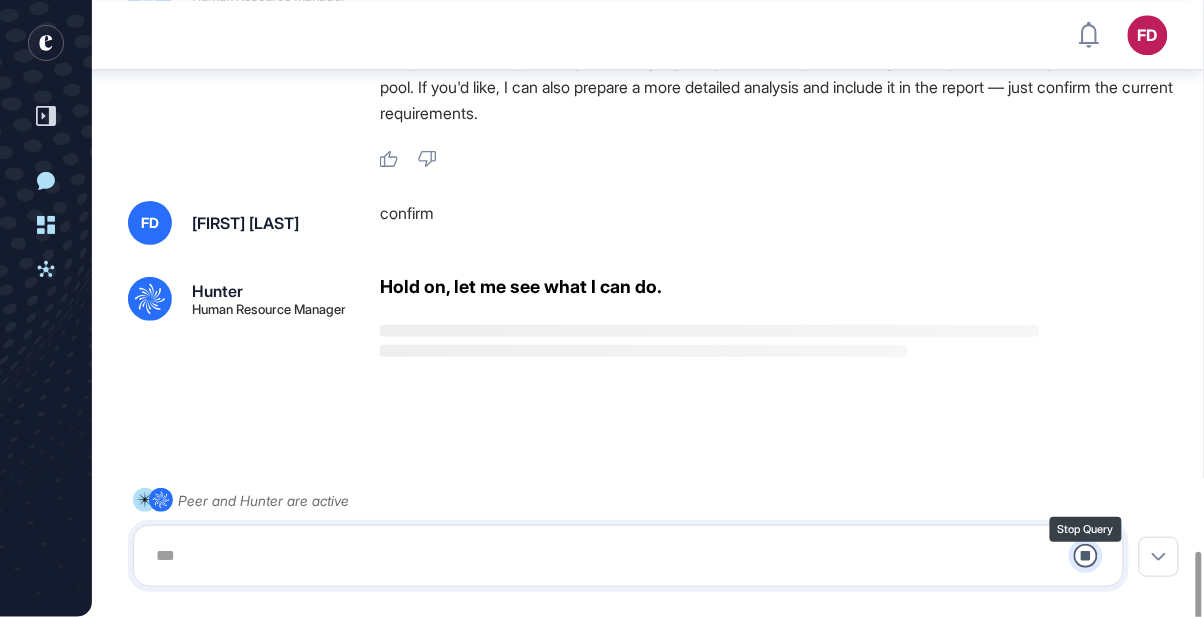 click 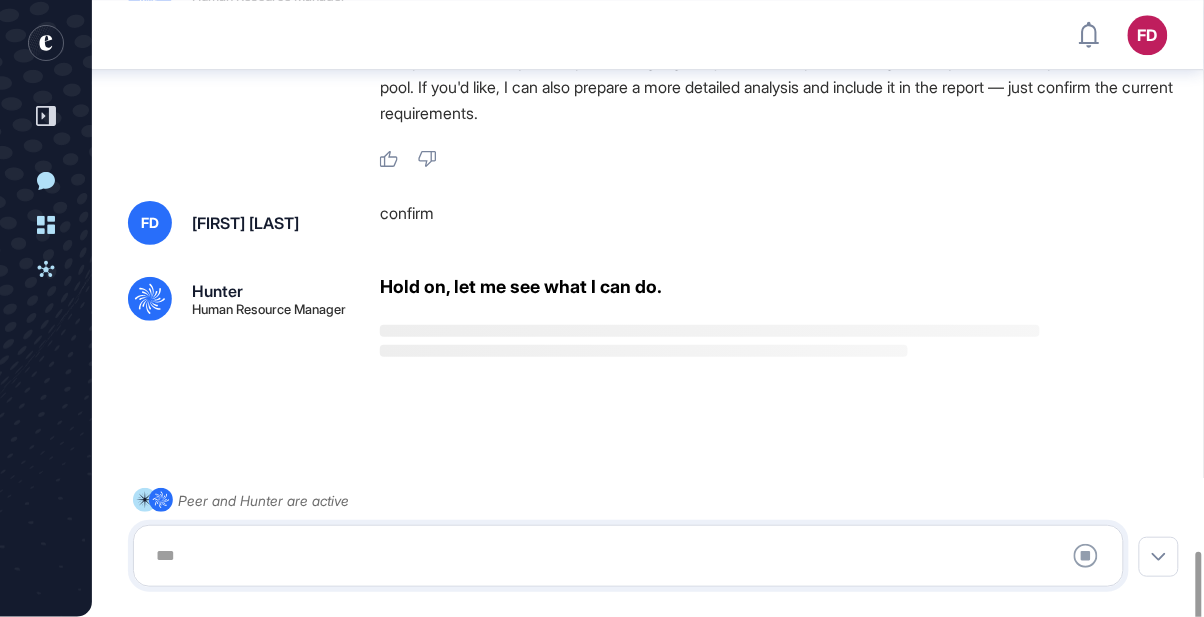 click at bounding box center (628, 556) 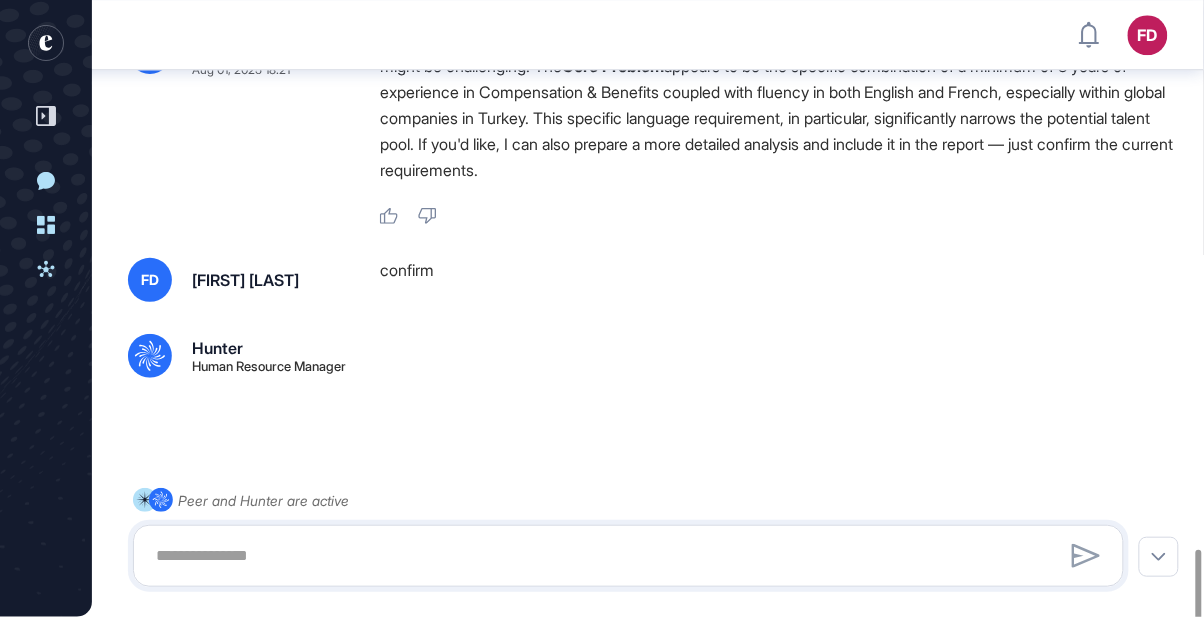 scroll, scrollTop: 2895, scrollLeft: 0, axis: vertical 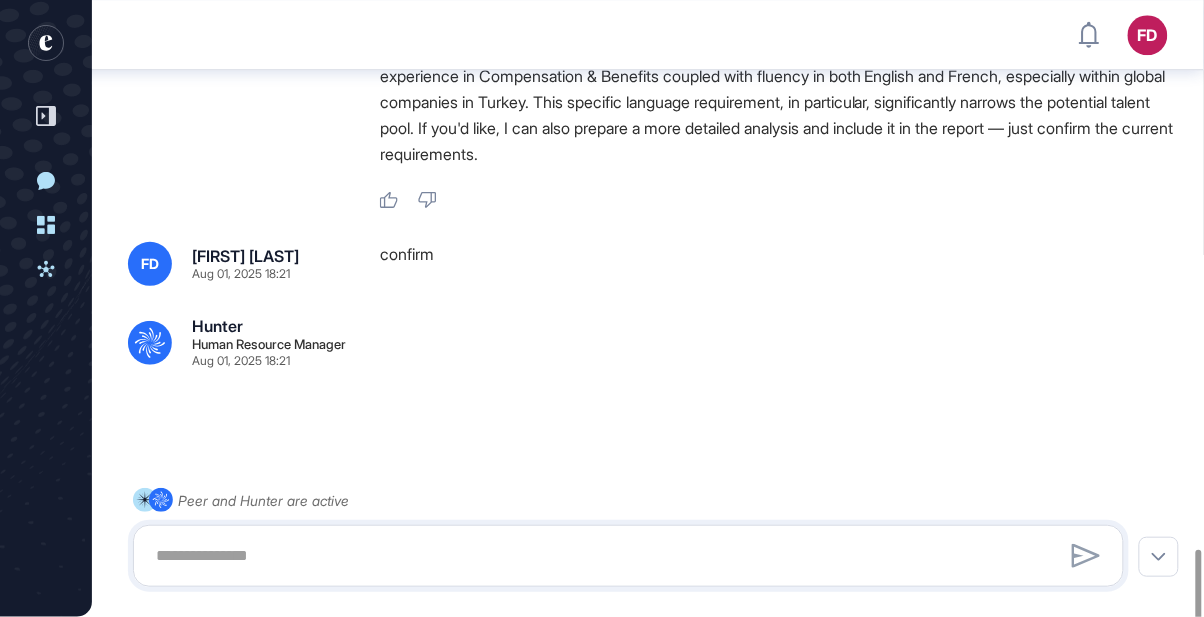 click 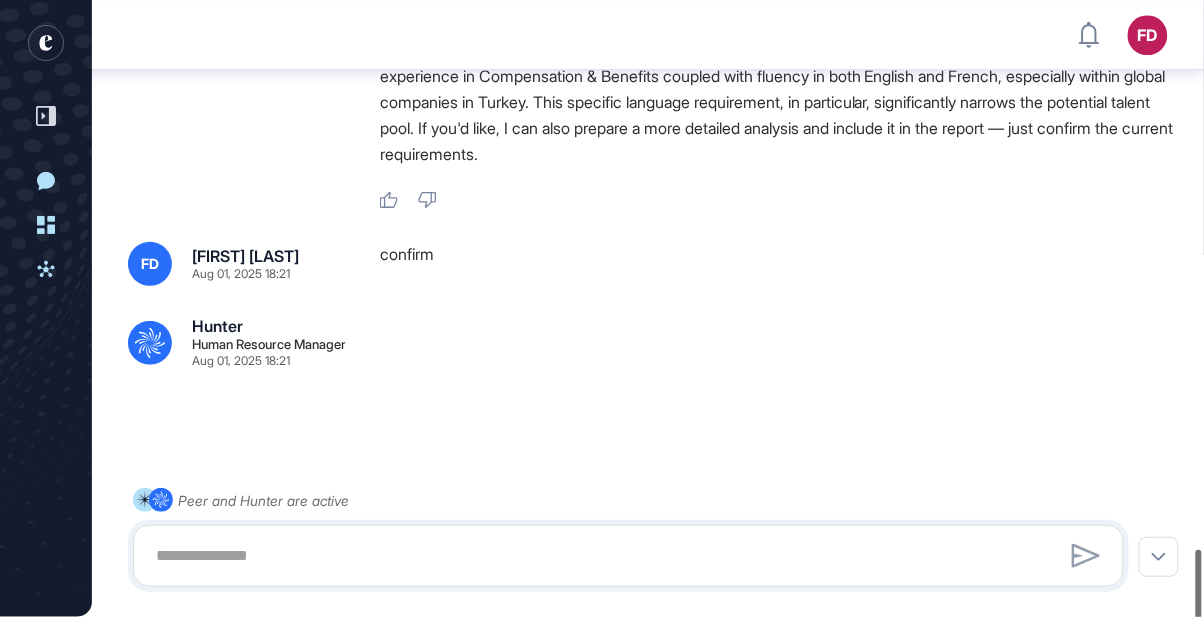 click at bounding box center (1199, 608) 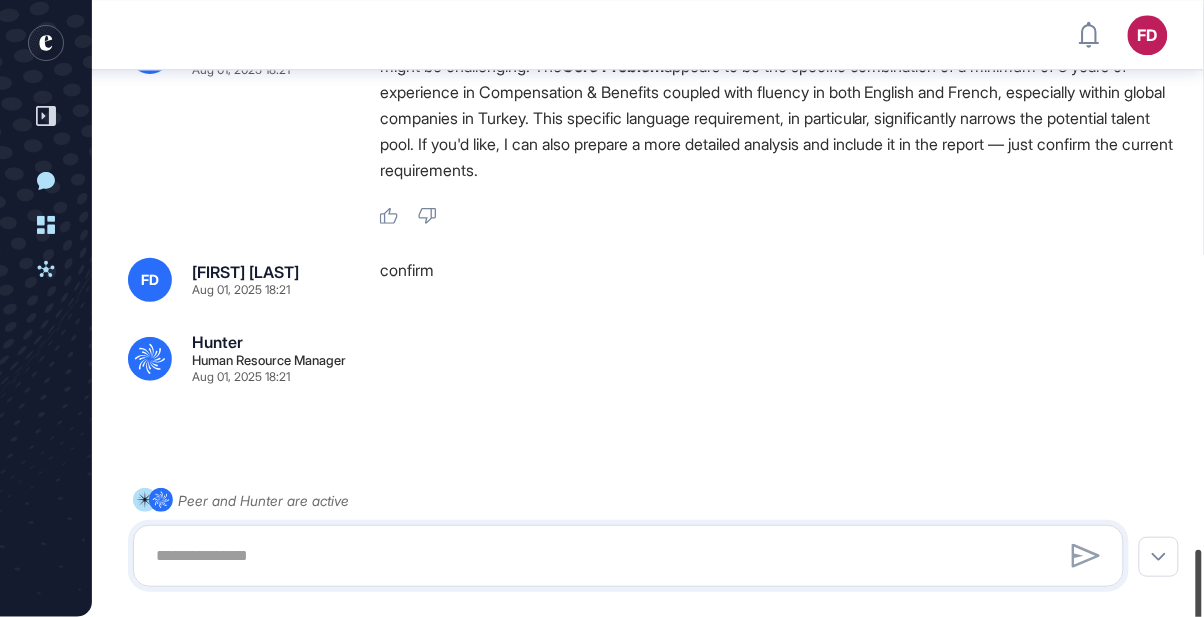 scroll, scrollTop: 2895, scrollLeft: 0, axis: vertical 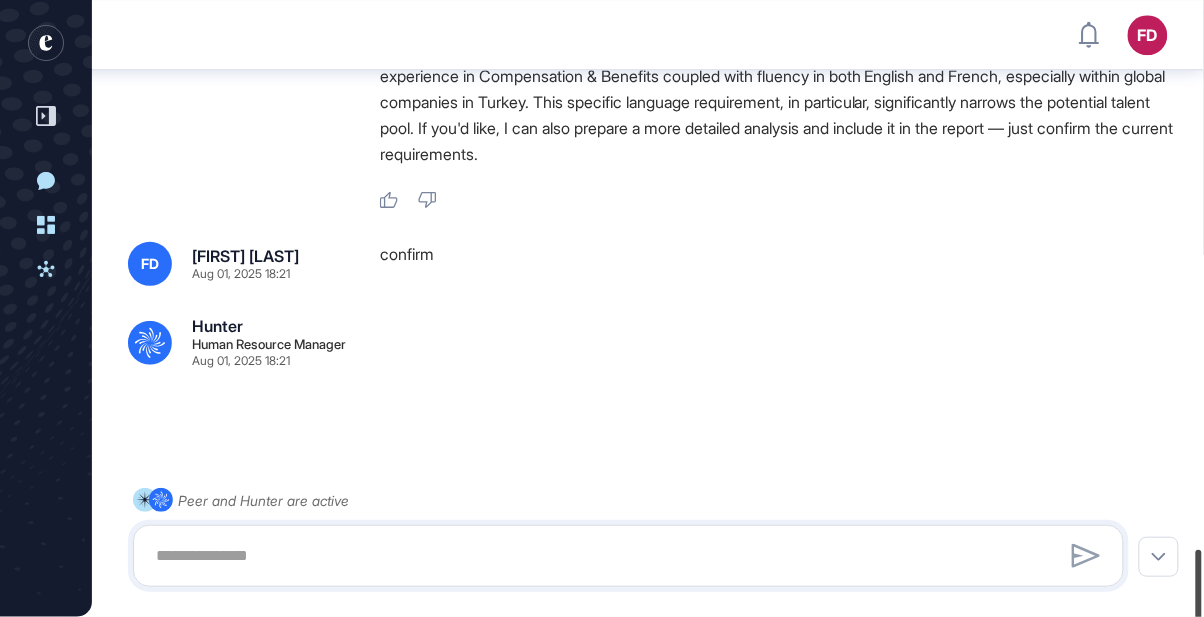 drag, startPoint x: 1199, startPoint y: 594, endPoint x: 1199, endPoint y: 609, distance: 15 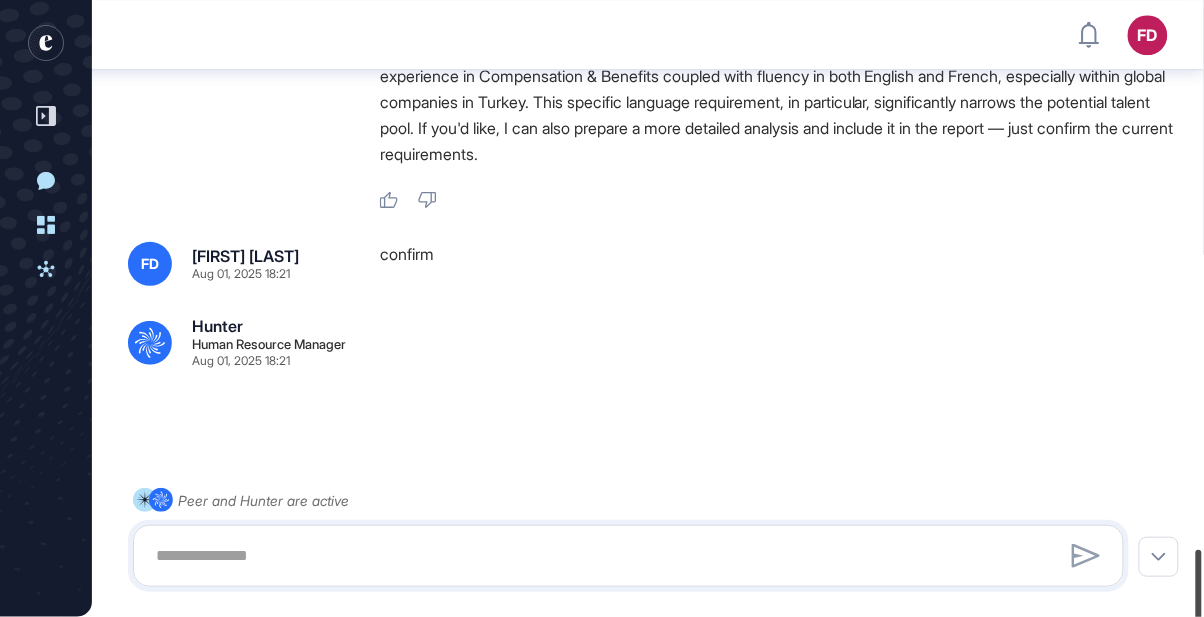 click at bounding box center [1199, 608] 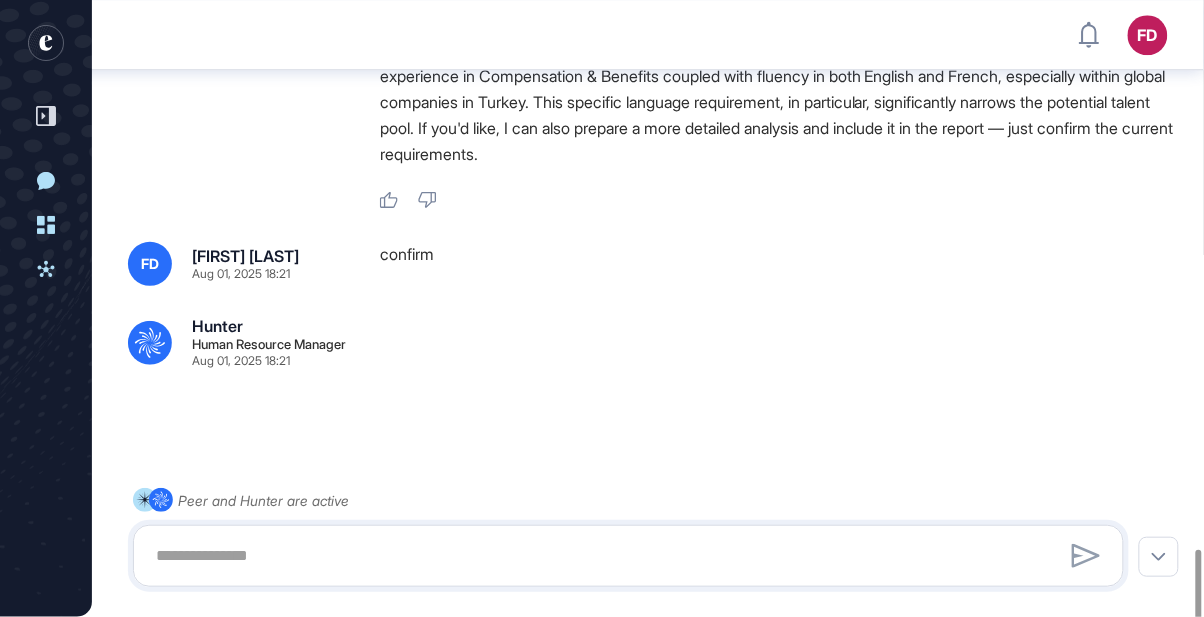 click 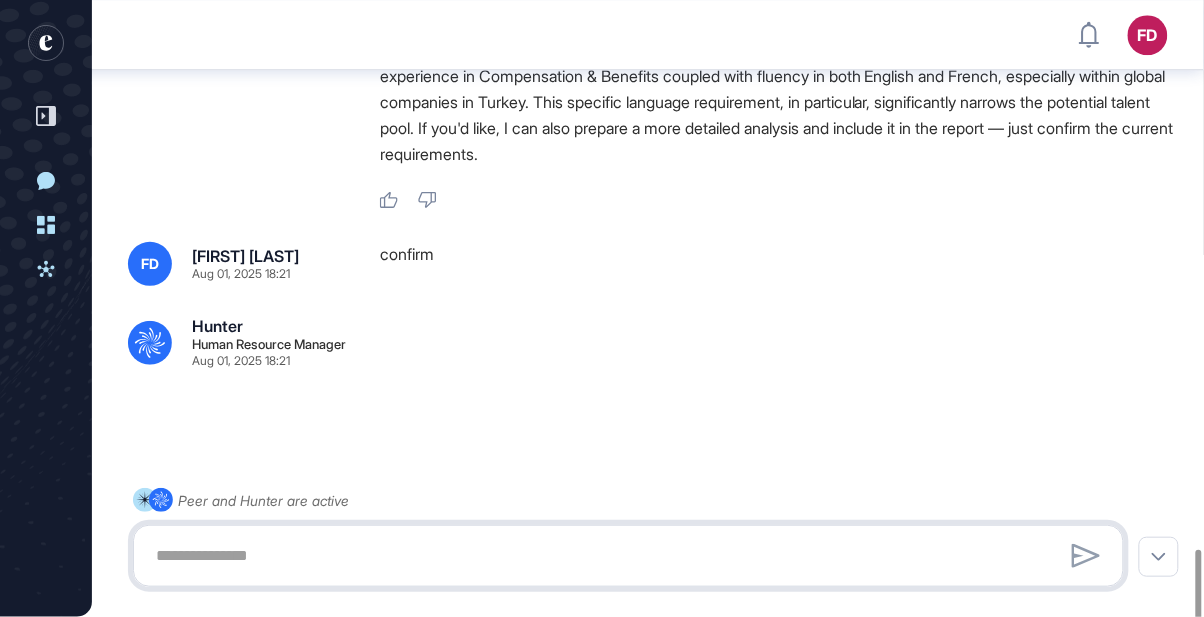 click at bounding box center (628, 556) 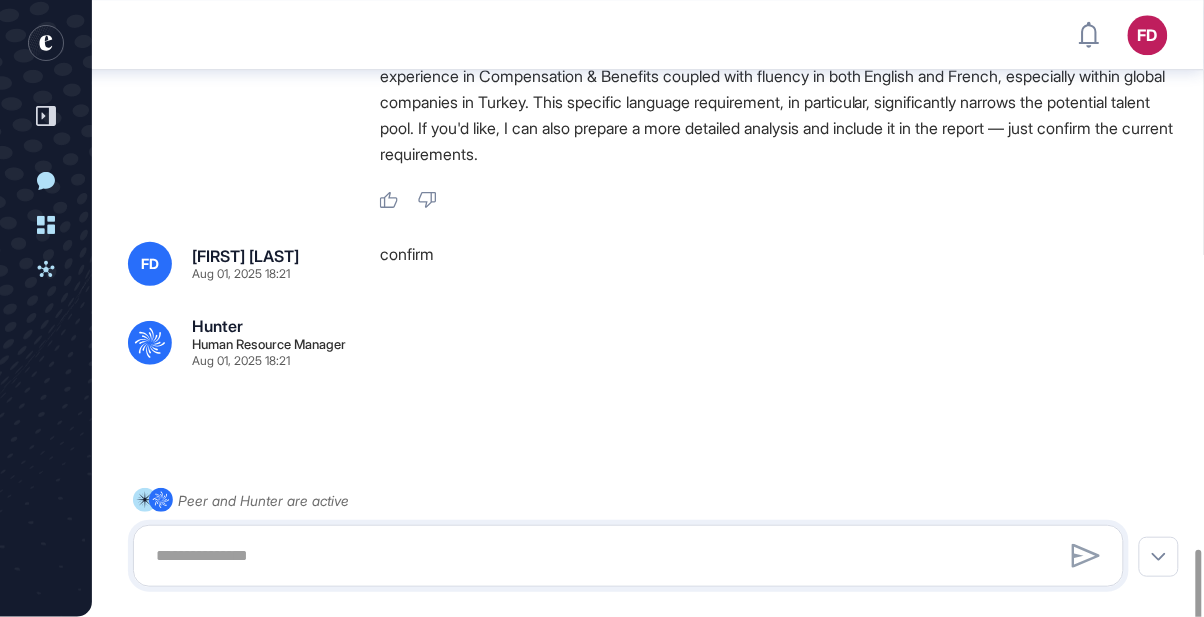 click on ".cls-2{fill:#fff} [FIRST] [LAST] [JOB_TITLE] [DATE] [TIME] I'm [FIRST]. Thanks for reaching out! As your Recruitment Manager, I can search and evaluate candidates based on the criteria below. Feel free to give as much information as you like:      Roles   Brief   Skills   University Filter   Current Industry Filter   Related Industries   Min-Max Experience (Years)   Location (Regions, countries or cities)   Required or Optional Languages   Past or Current Companies   Candidate Name      You may also exclude companies from your search.   Like Dislike FD [LAST] [DATE] [TIME] I am looking for compensation&benefits senior specialist,supervisor or coordinator. Min experince 8  years. search candidates from [UNIVERSITY] unıversıty. .cls-2{fill:#fff} [FIRST] [JOB_TITLE] [DATE] [TIME] Thanks for sharing. Based on the information you provided, here's the search criteria I prepared:    Roles:  Compensation & Benefits Senior Specialist    Brief:    Skills:    University Filter:" at bounding box center [648, -1123] 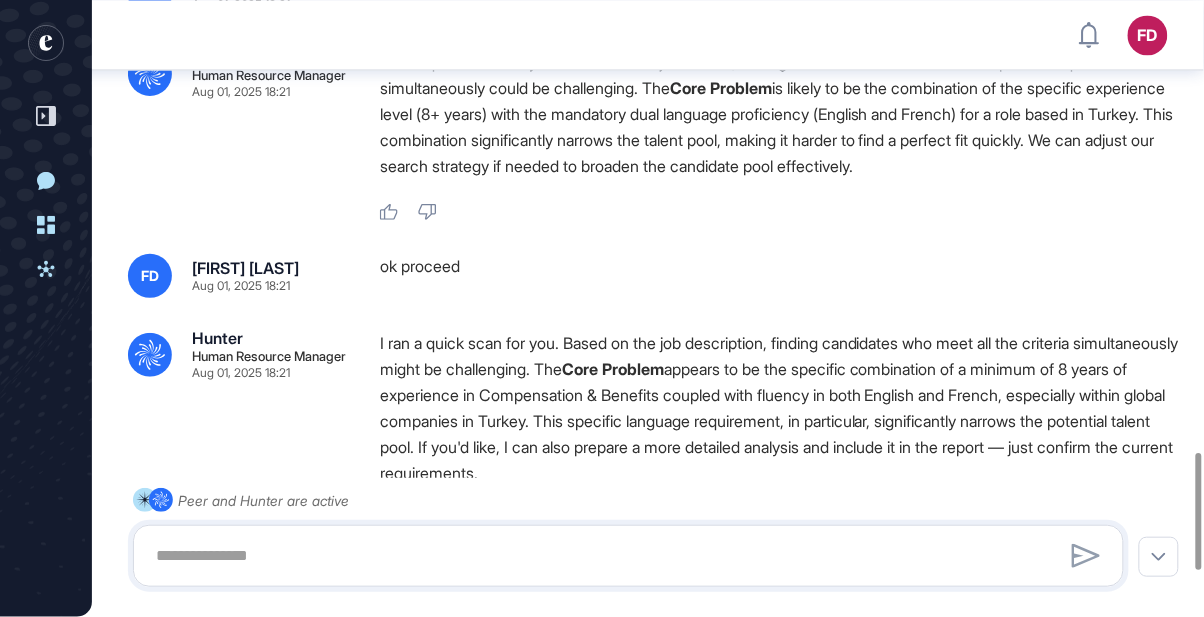 scroll, scrollTop: 2895, scrollLeft: 0, axis: vertical 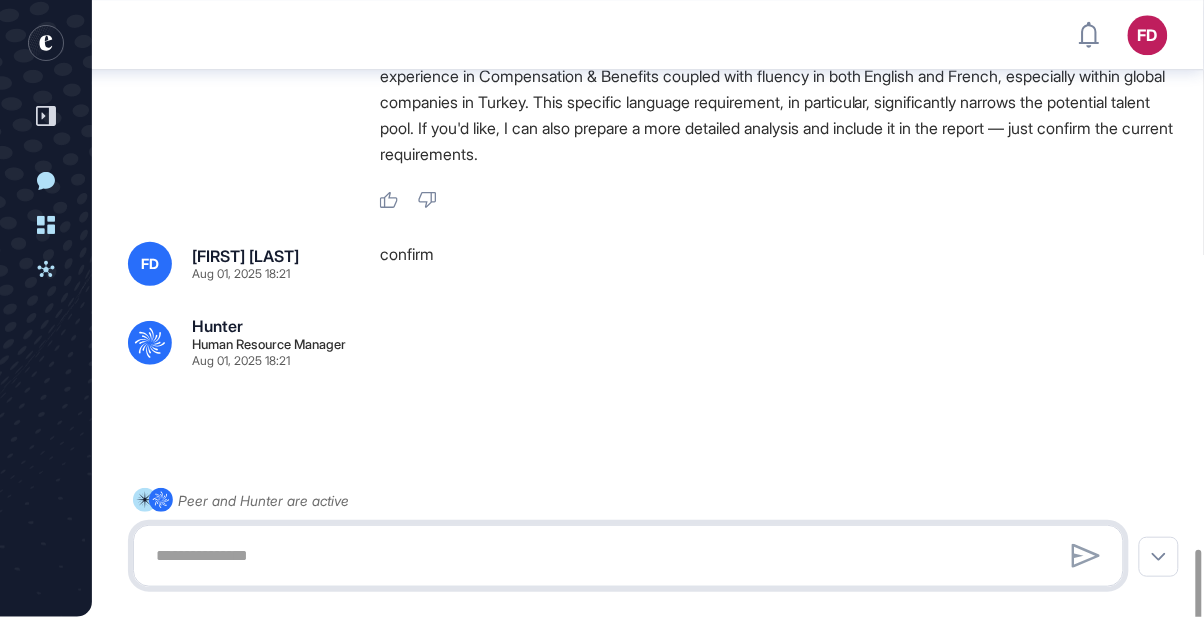 click at bounding box center [628, 556] 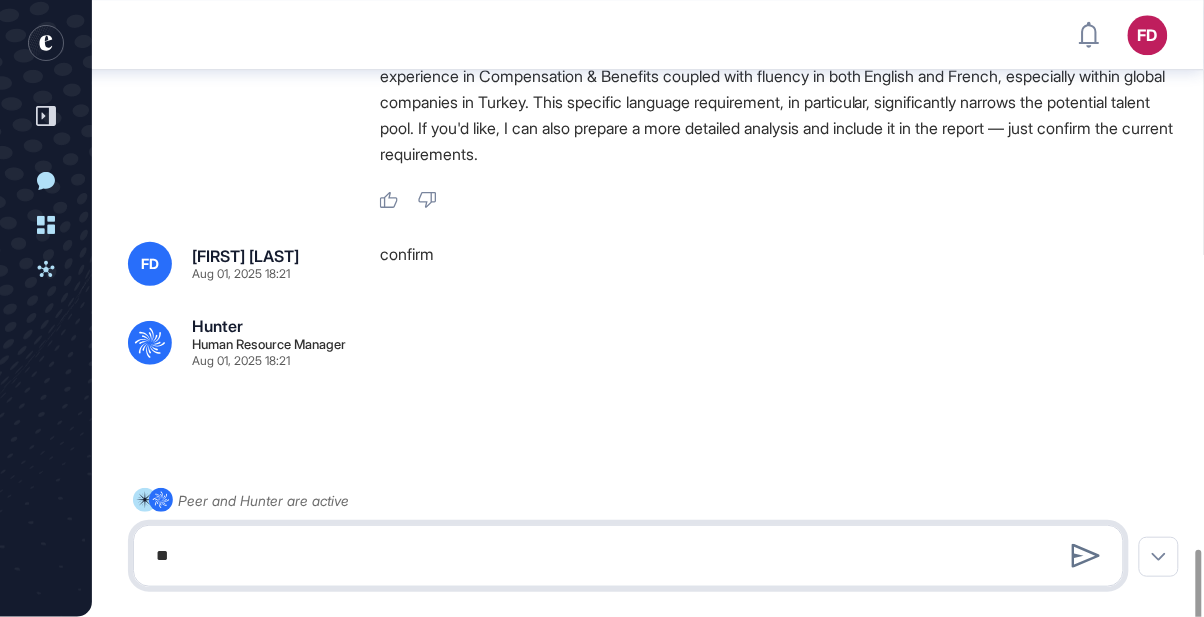 type on "*" 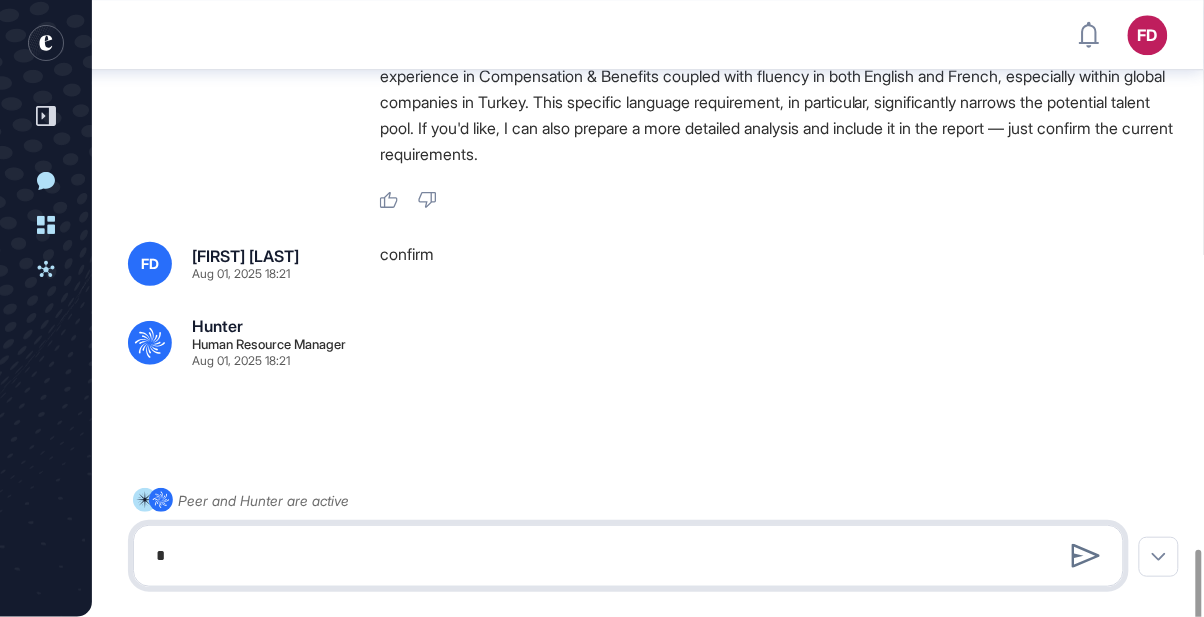 type 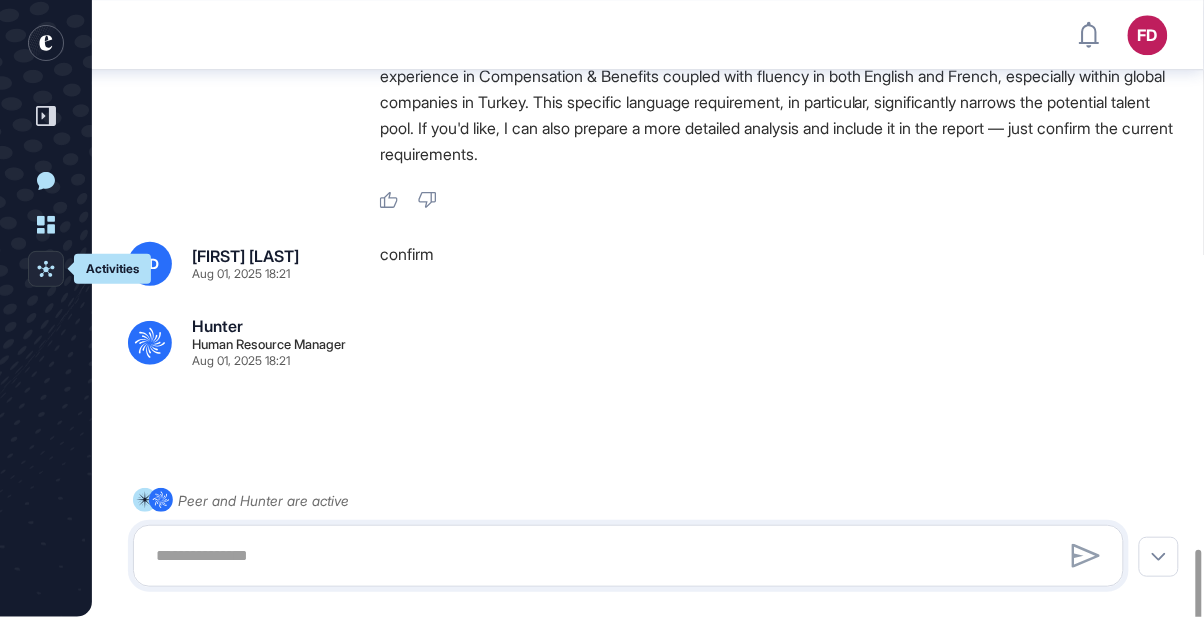 click 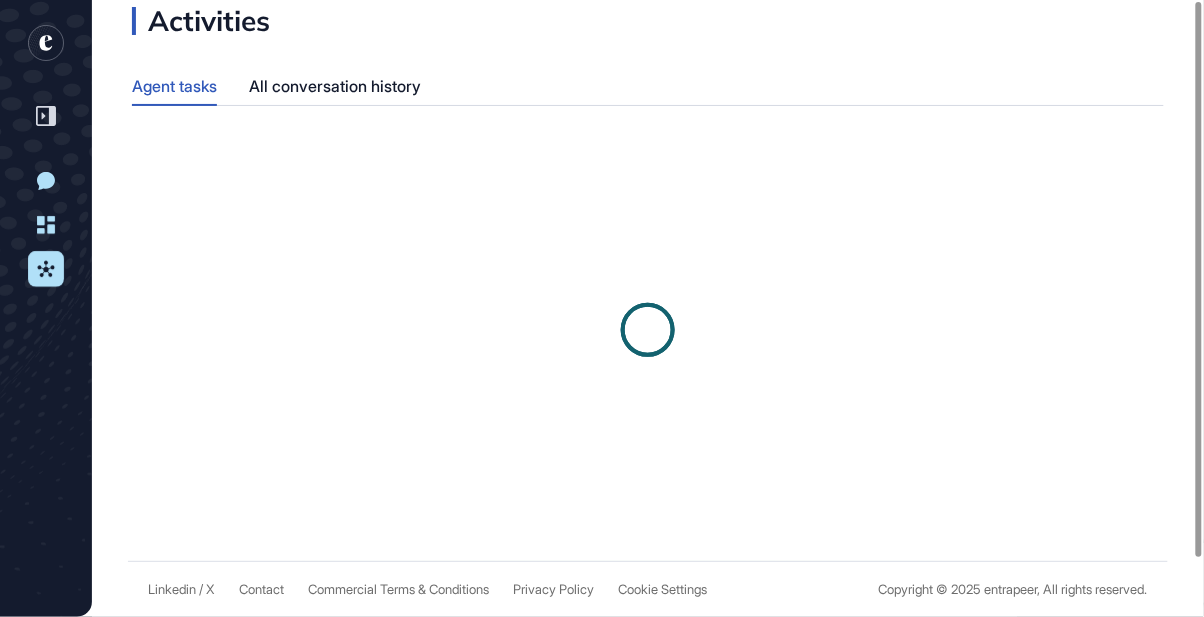 scroll, scrollTop: 0, scrollLeft: 0, axis: both 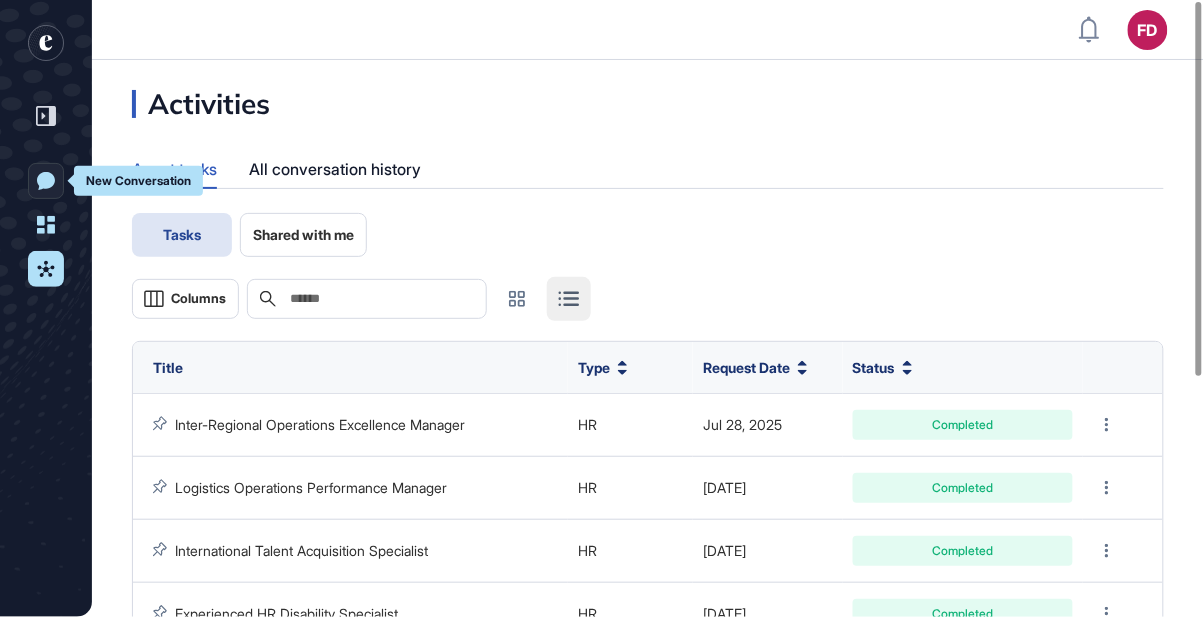 click on "New Conversation" 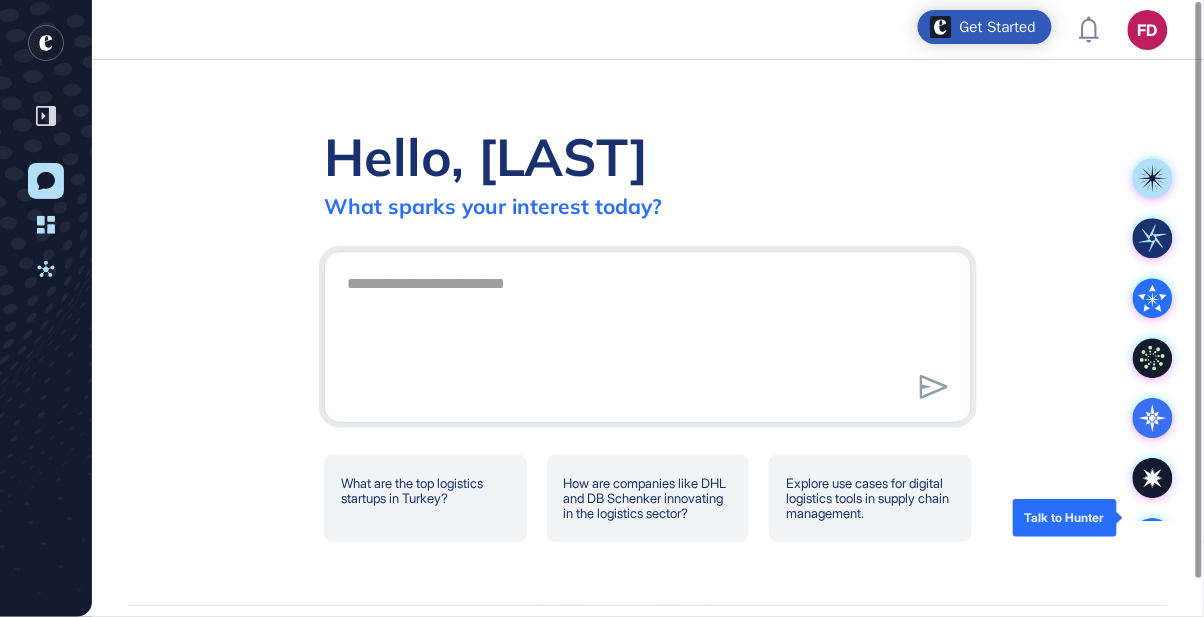 click 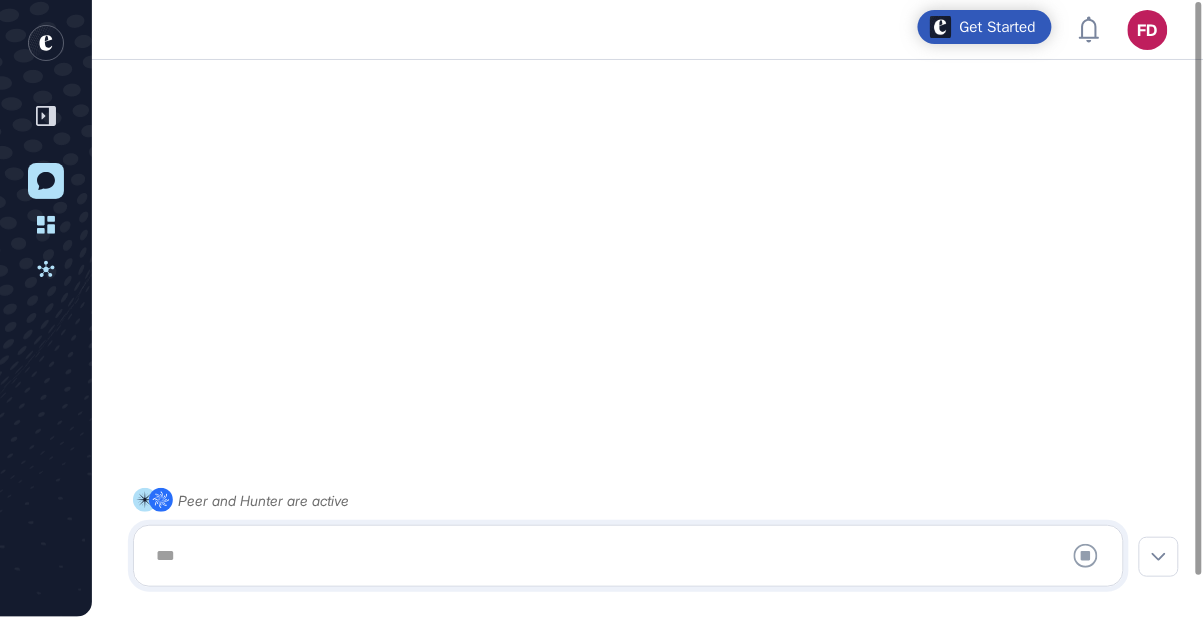 click at bounding box center [628, 556] 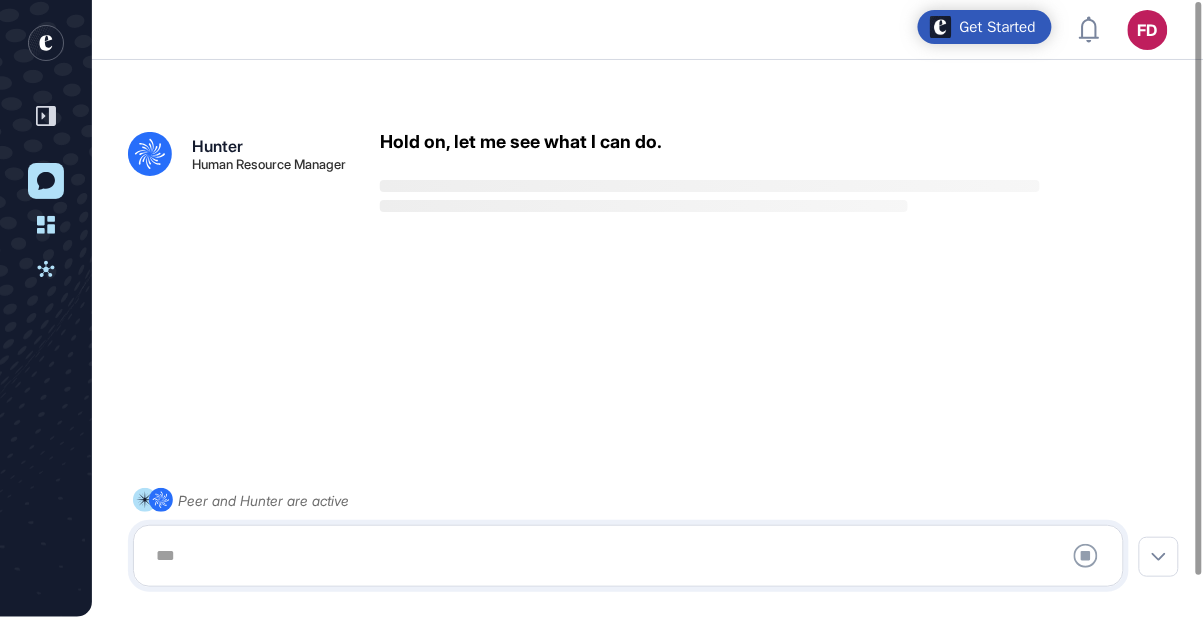 click at bounding box center [628, 556] 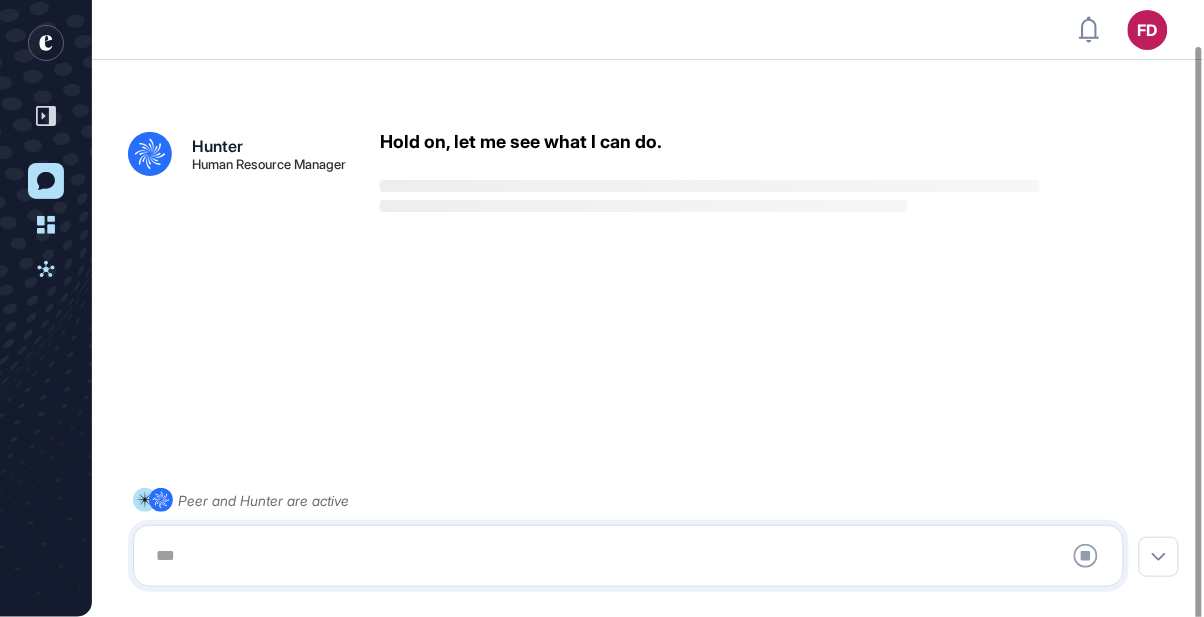 scroll, scrollTop: 48, scrollLeft: 0, axis: vertical 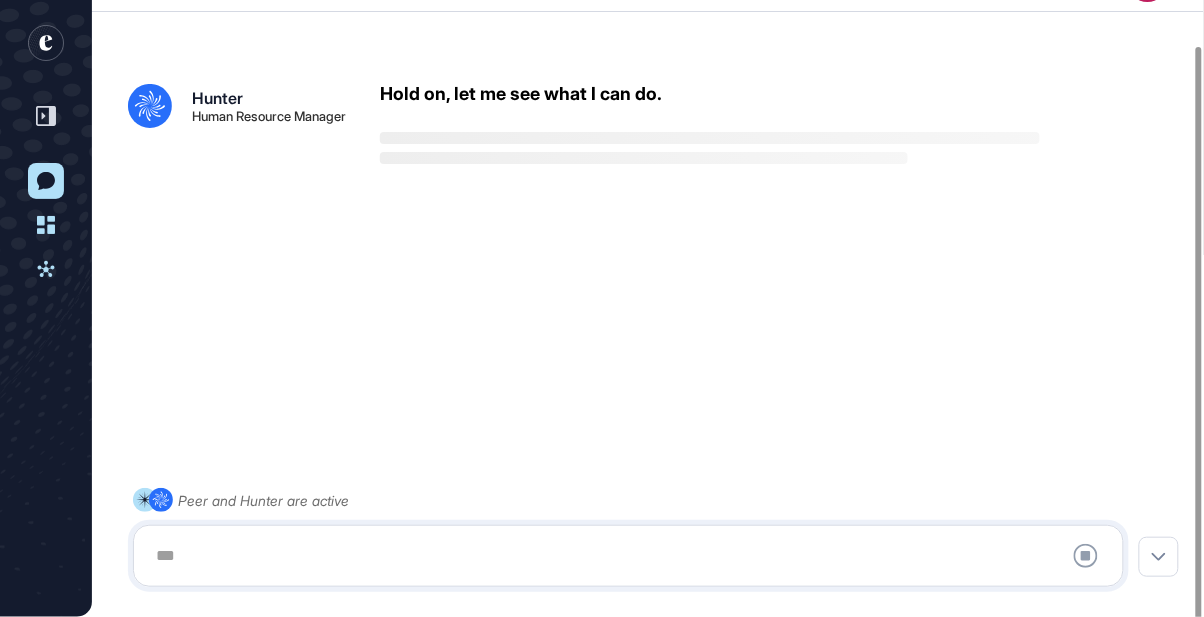 click at bounding box center [628, 556] 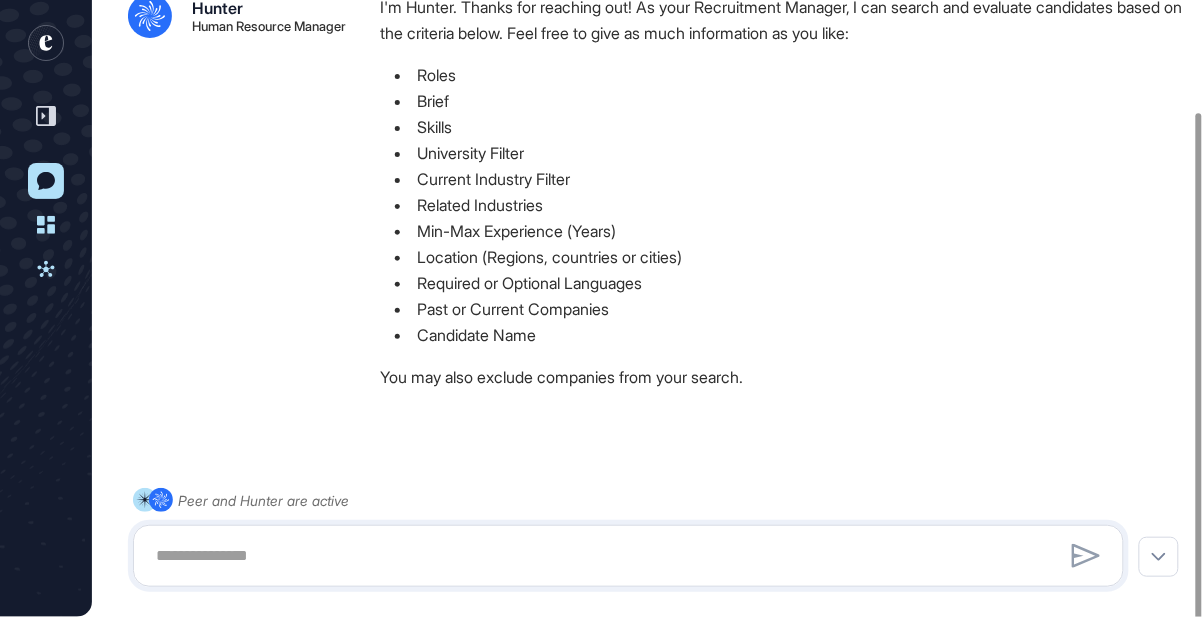 scroll, scrollTop: 140, scrollLeft: 0, axis: vertical 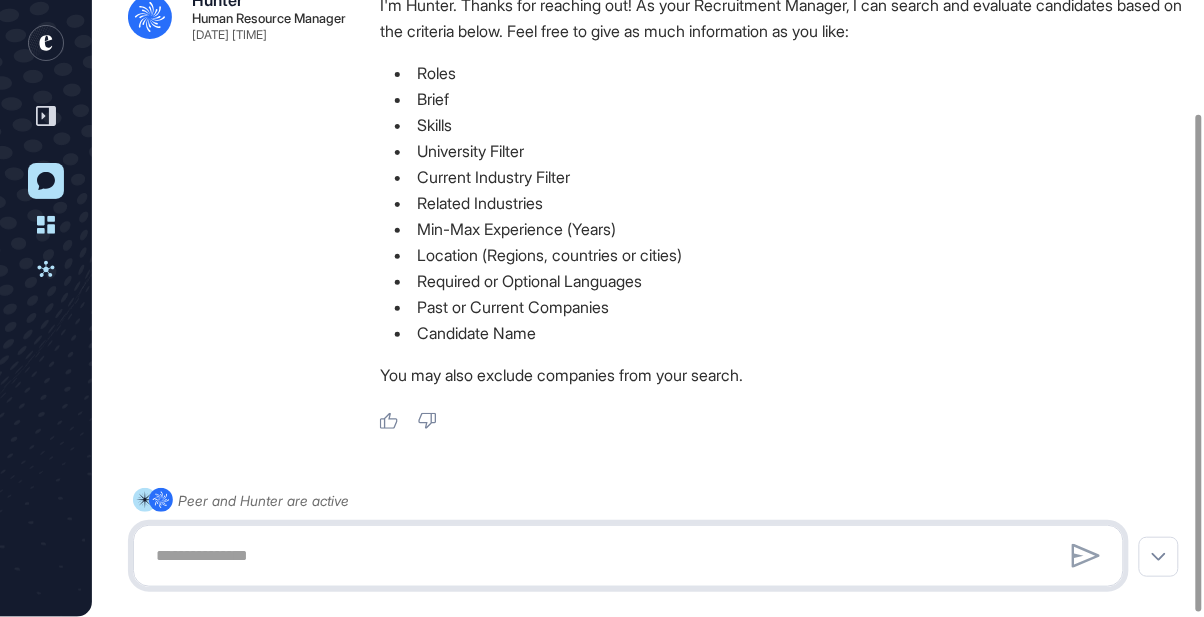 click at bounding box center [628, 556] 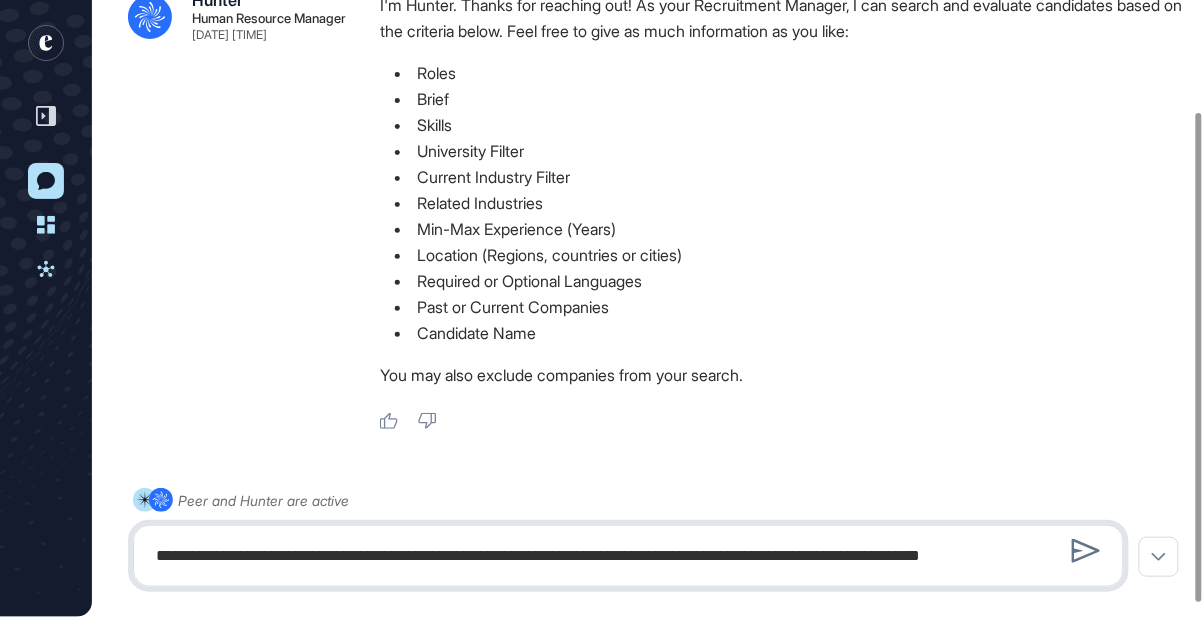 scroll, scrollTop: 0, scrollLeft: 0, axis: both 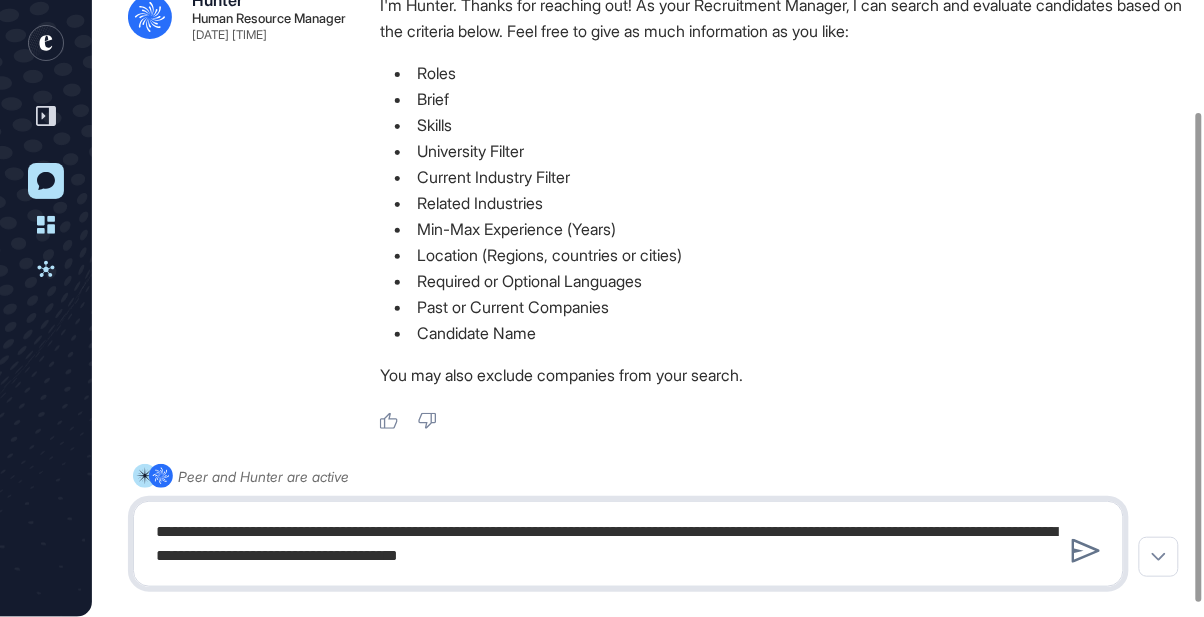 type on "**********" 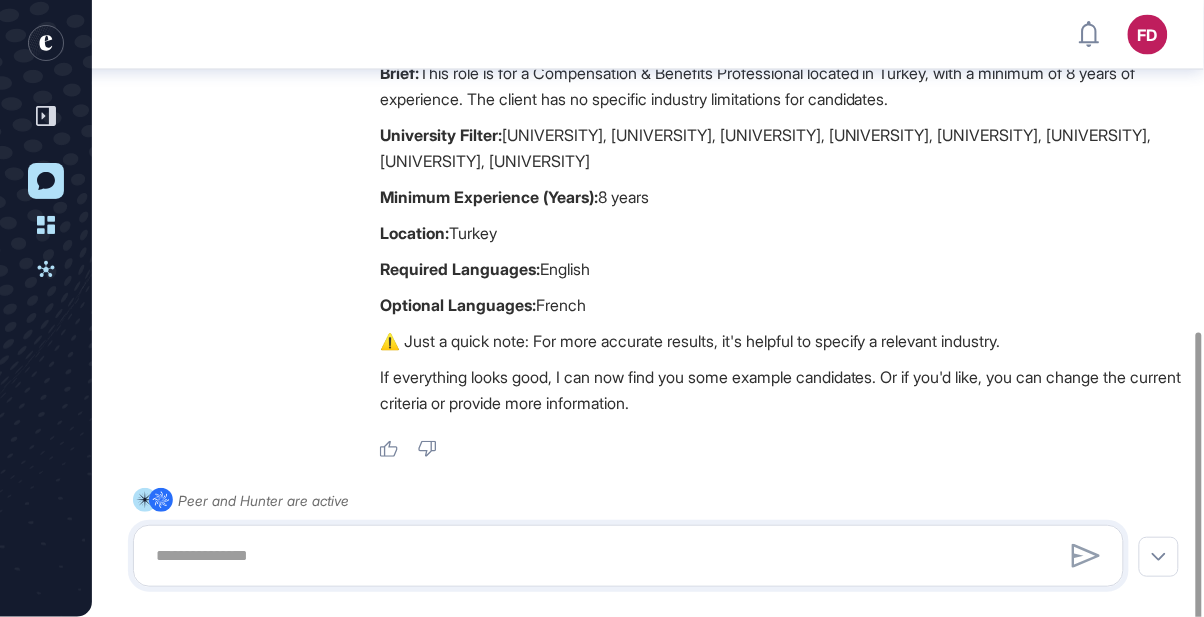 scroll, scrollTop: 692, scrollLeft: 0, axis: vertical 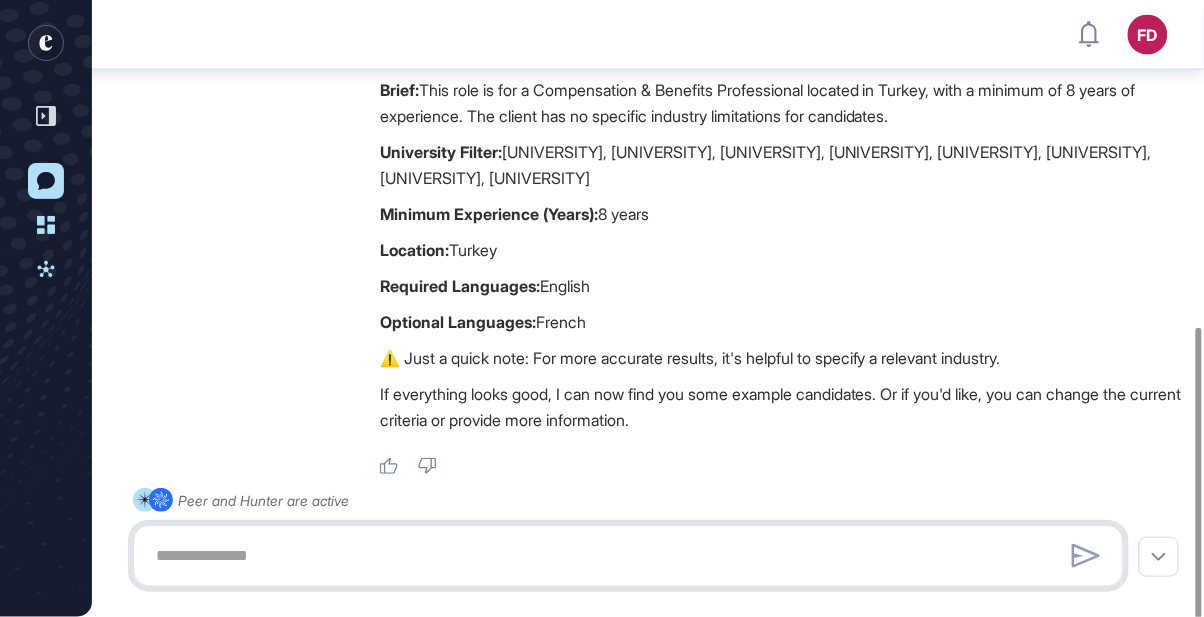 click at bounding box center (628, 556) 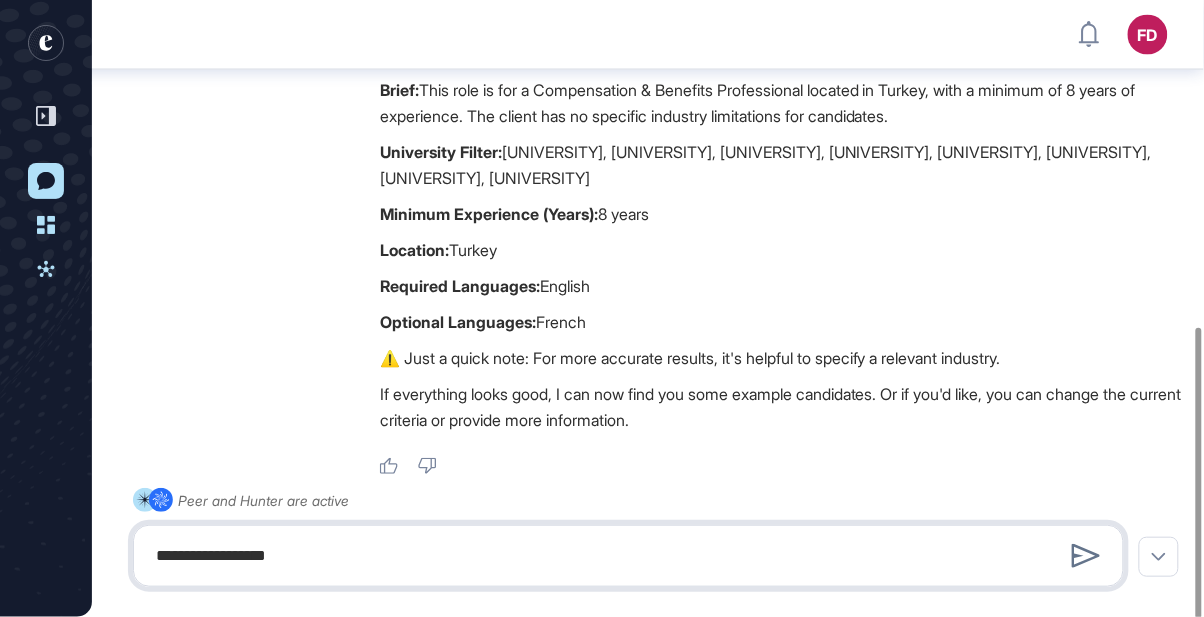 click on "**********" at bounding box center [628, 556] 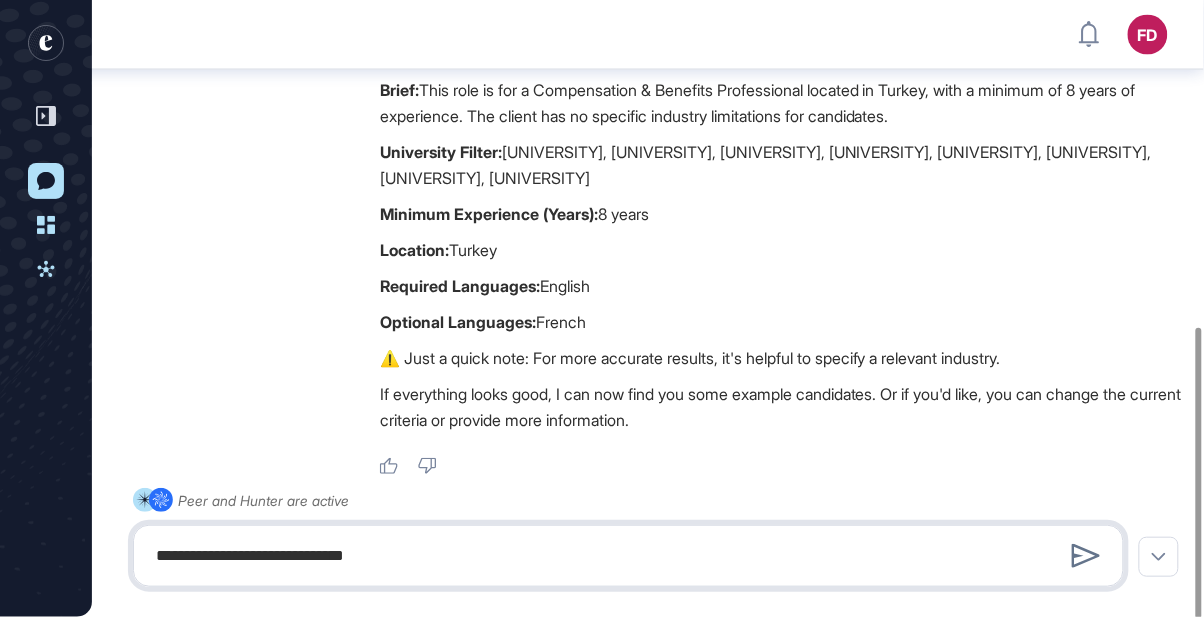 type on "**********" 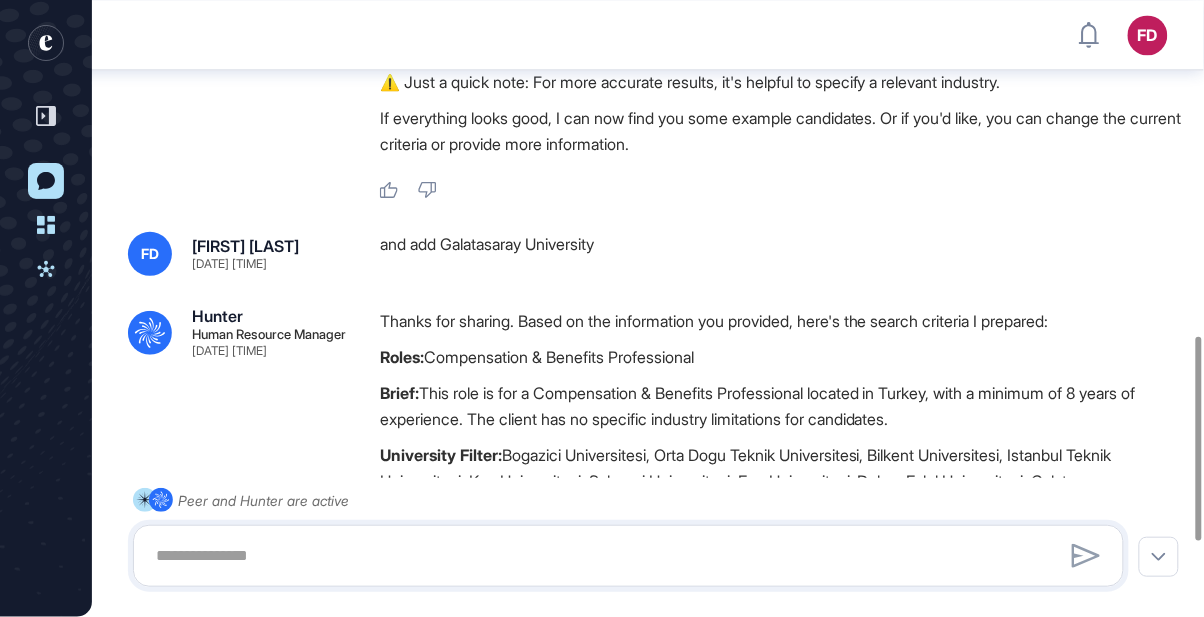 scroll, scrollTop: 1304, scrollLeft: 0, axis: vertical 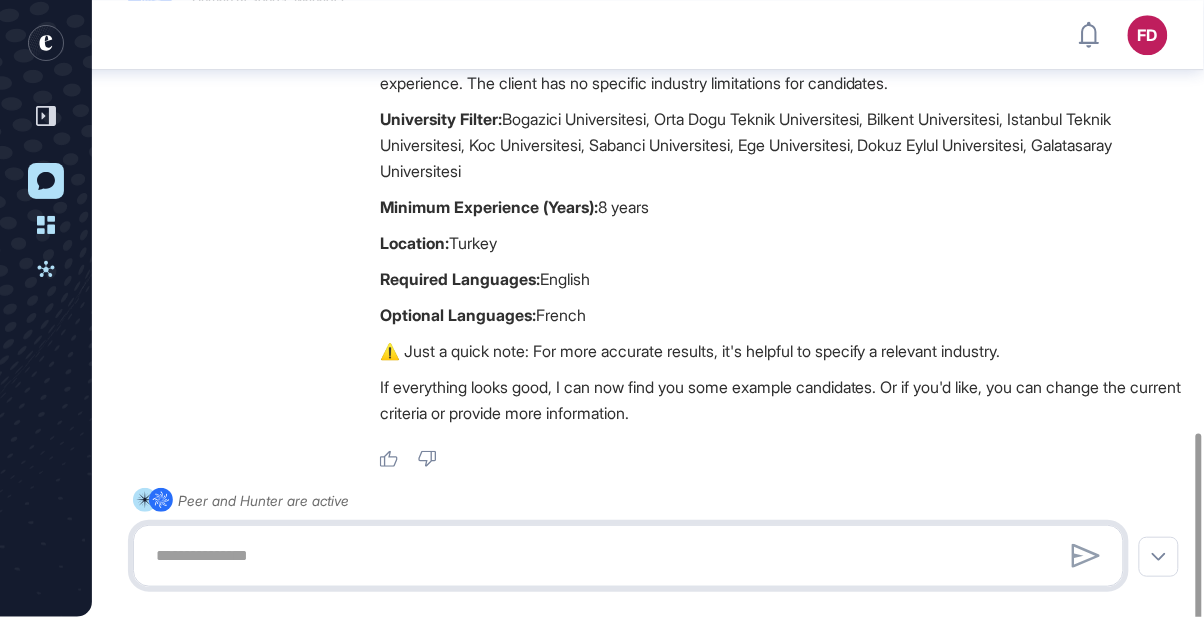 click at bounding box center (628, 556) 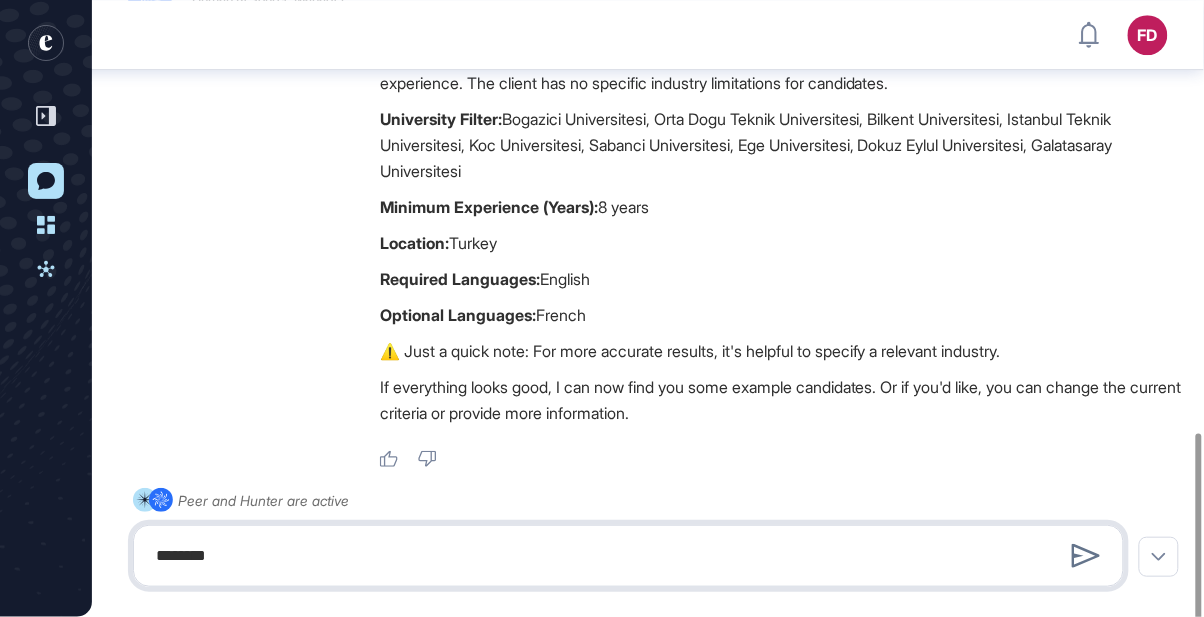 type on "********" 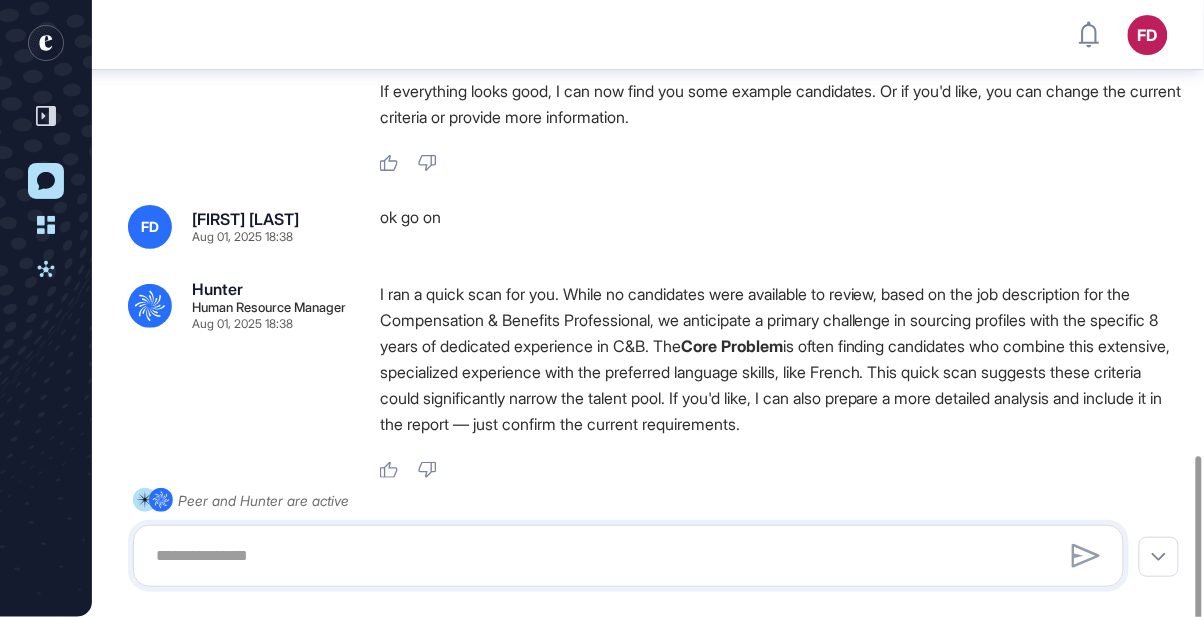 scroll, scrollTop: 1638, scrollLeft: 0, axis: vertical 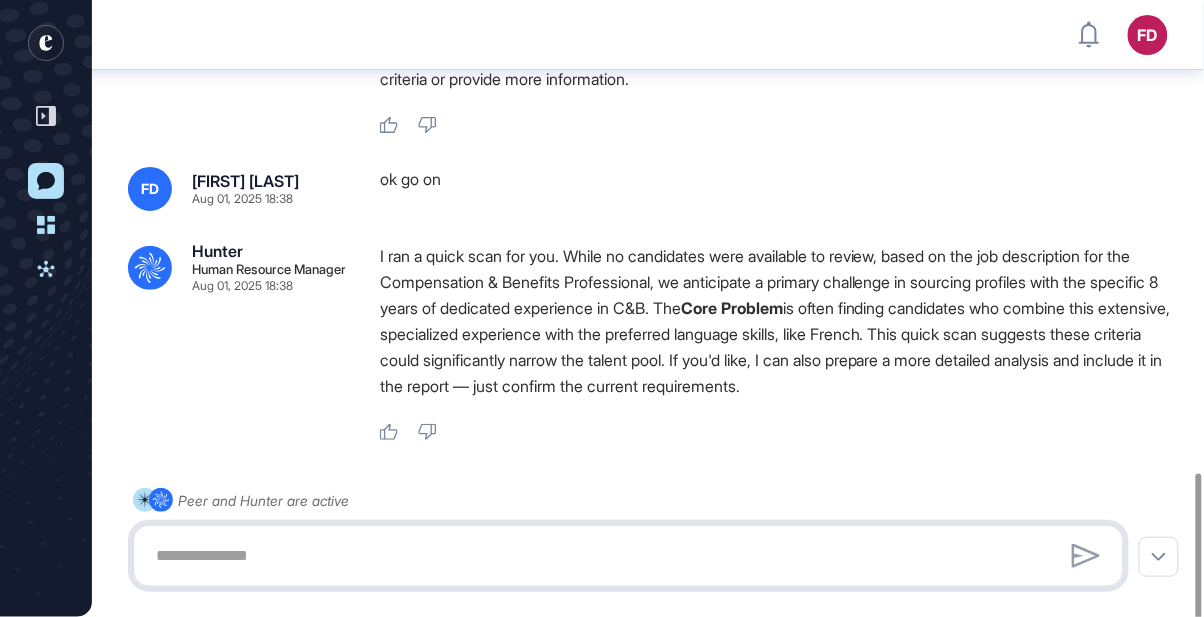 click at bounding box center (628, 556) 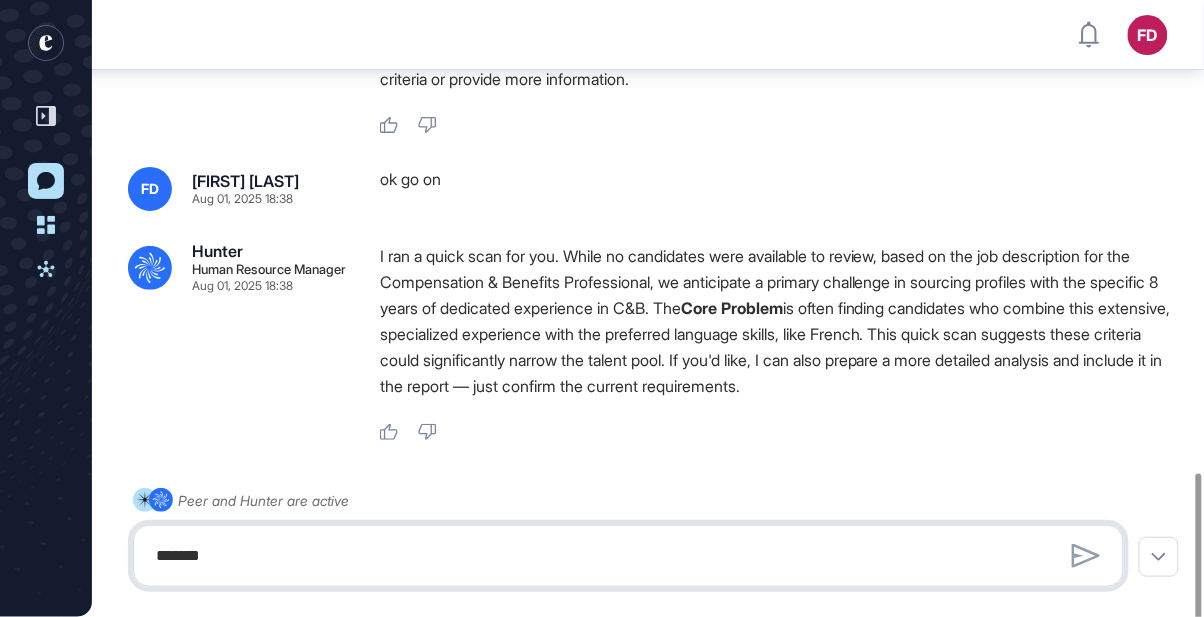 type on "*******" 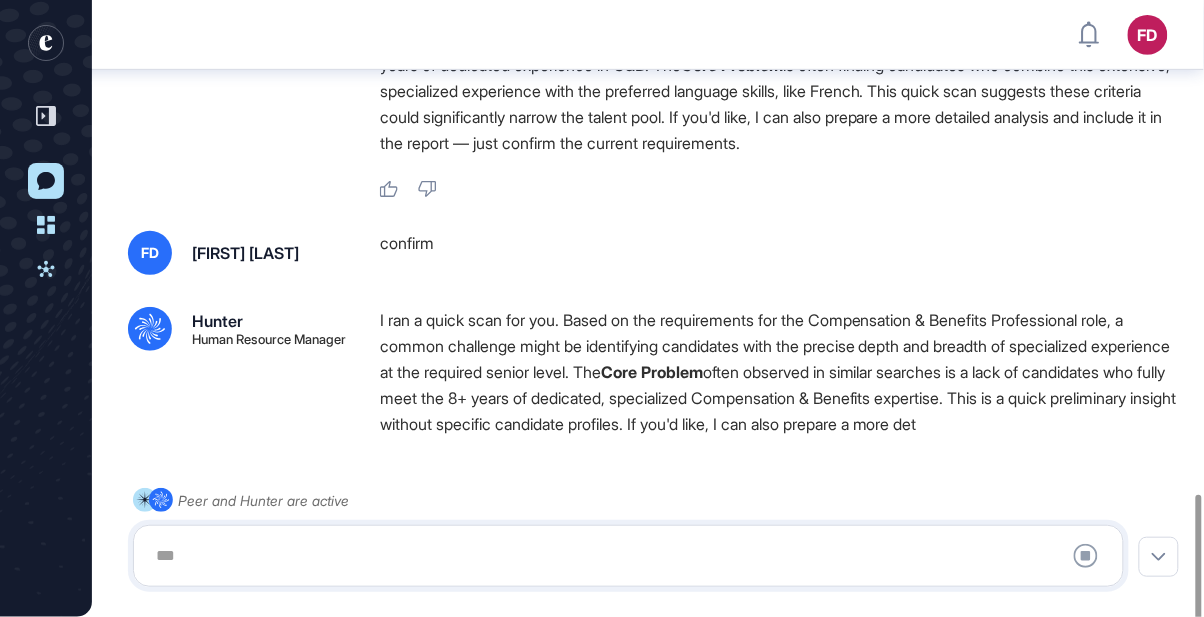 scroll, scrollTop: 1881, scrollLeft: 0, axis: vertical 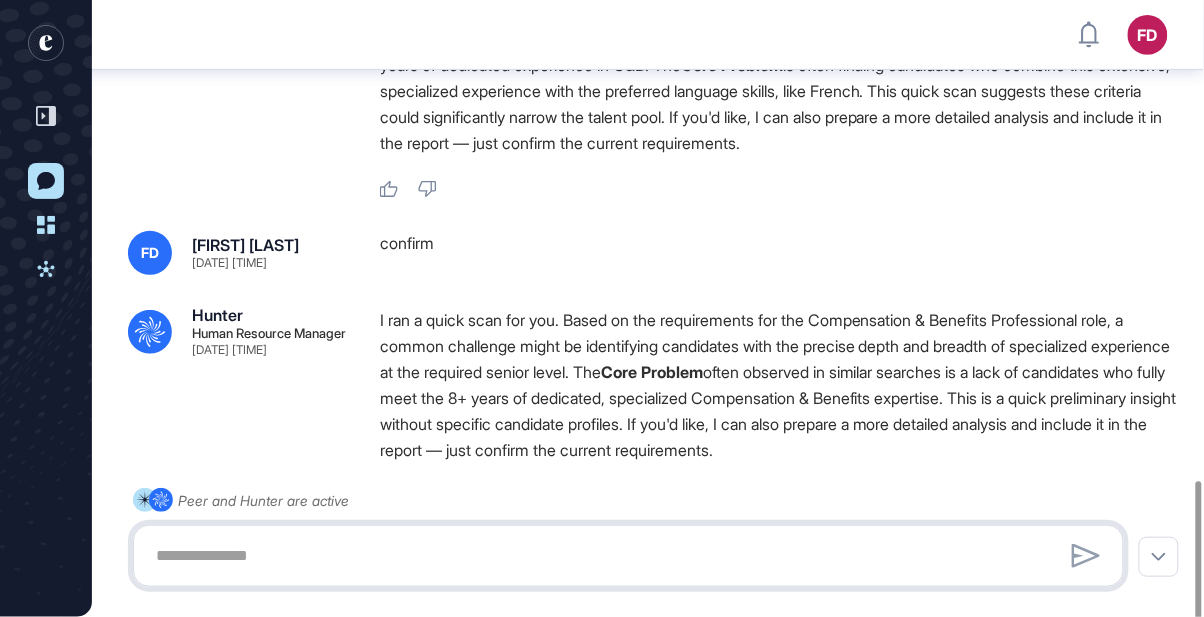 click at bounding box center [628, 556] 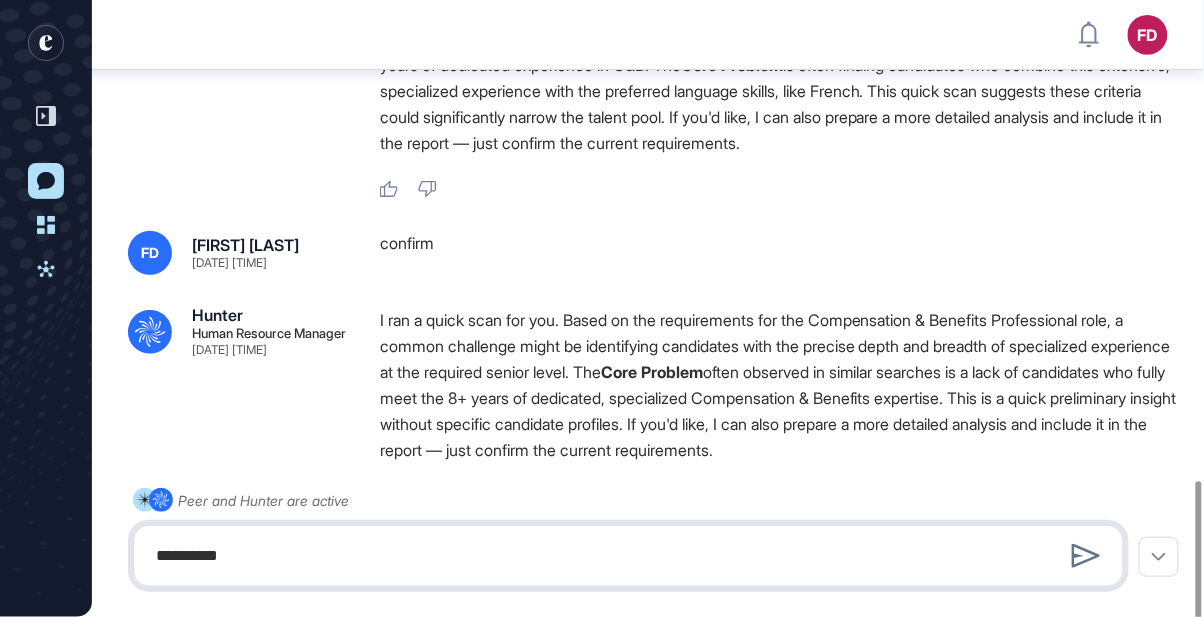 type on "**********" 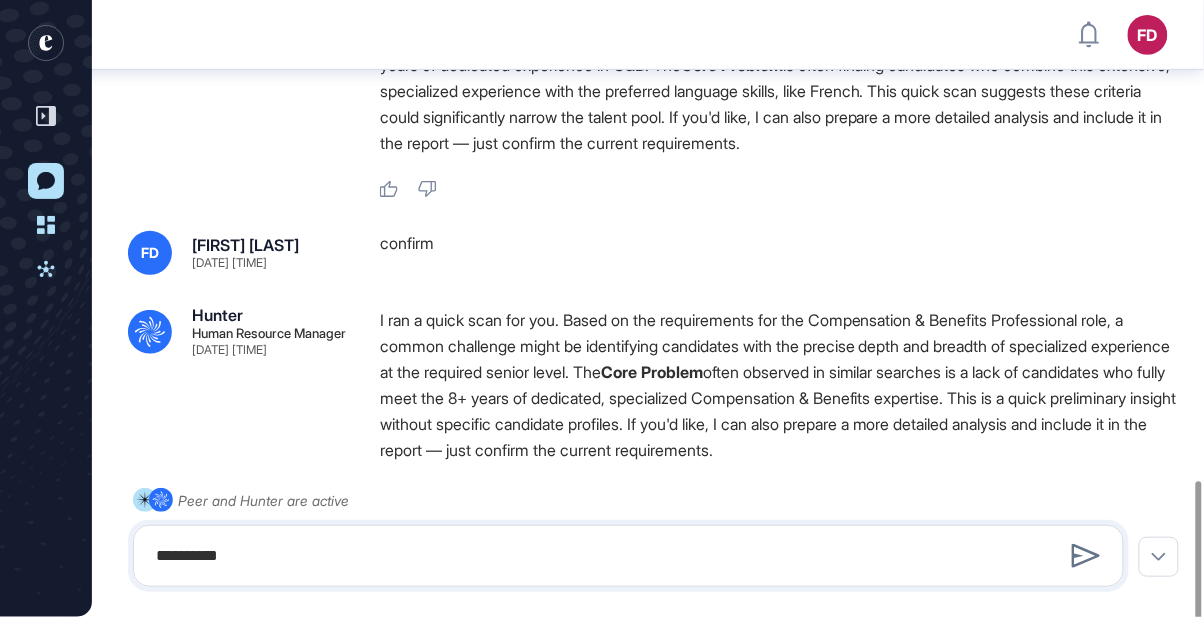 type 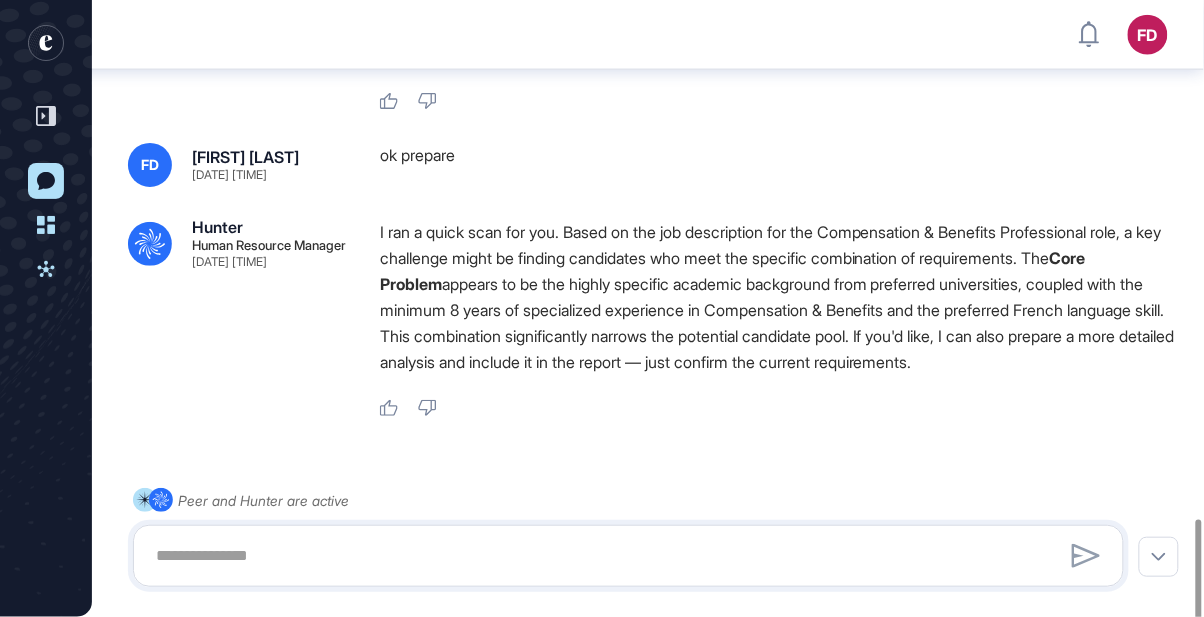 scroll, scrollTop: 2285, scrollLeft: 0, axis: vertical 